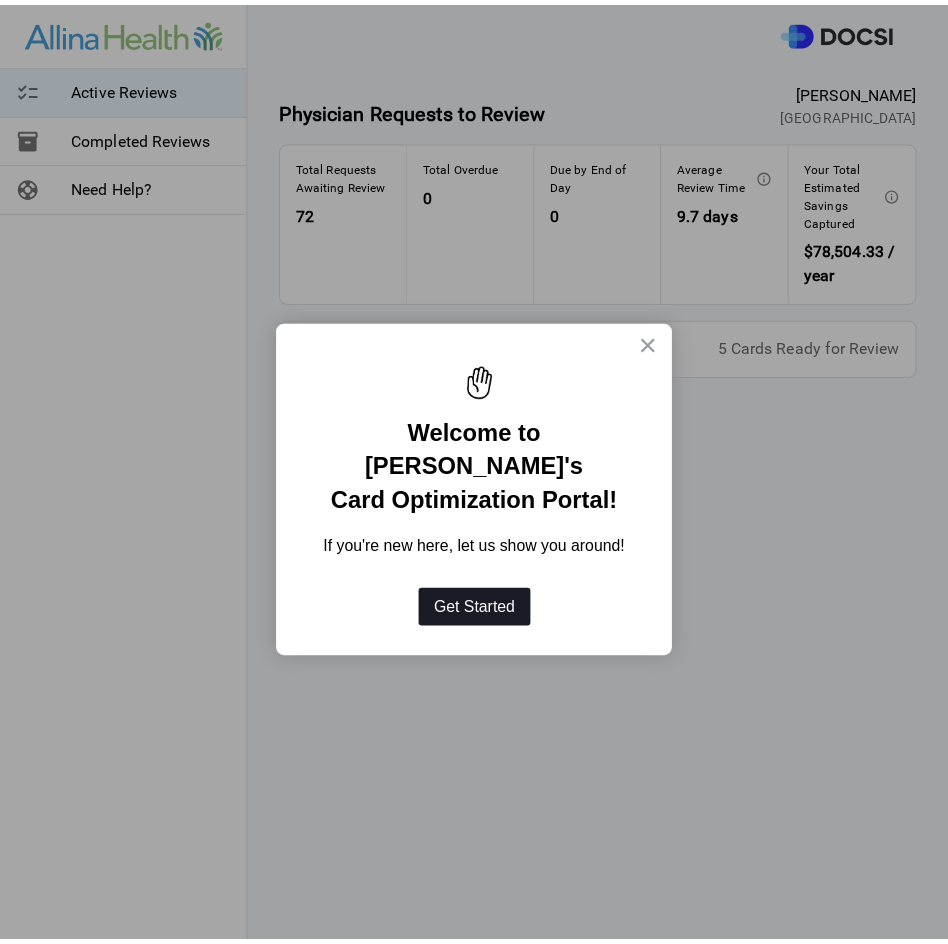 scroll, scrollTop: 0, scrollLeft: 0, axis: both 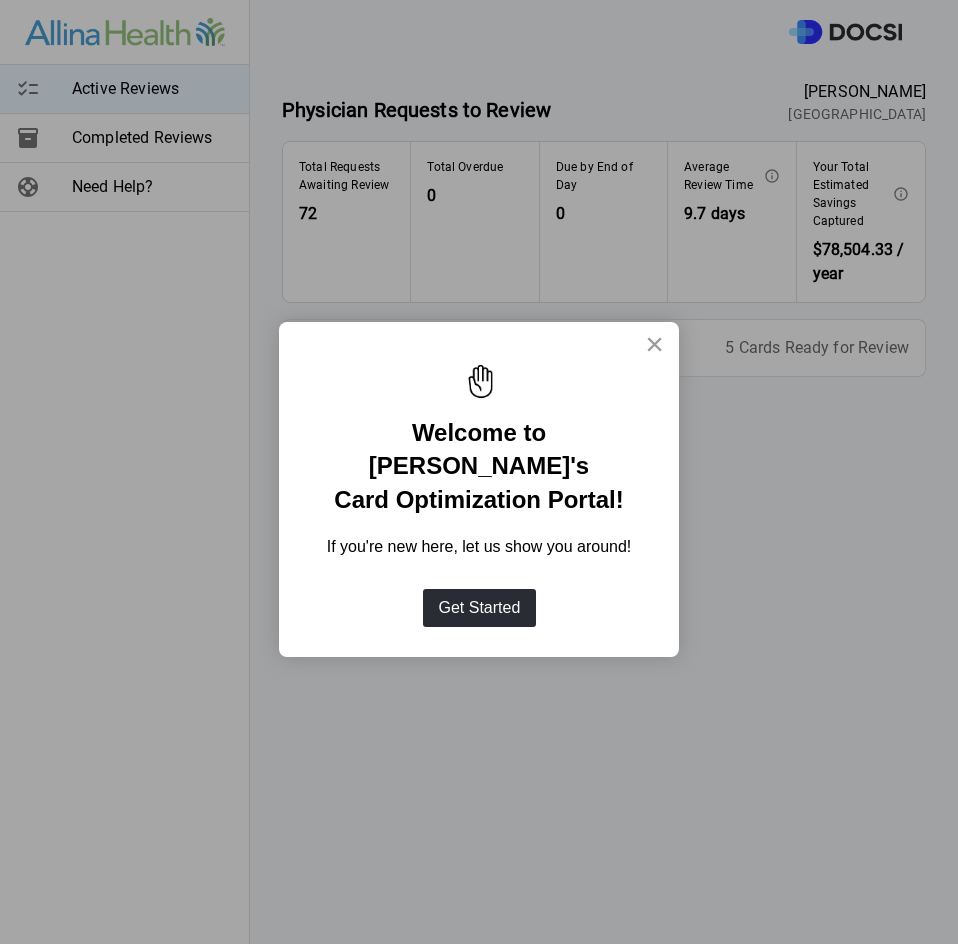 click on "×" at bounding box center [654, 344] 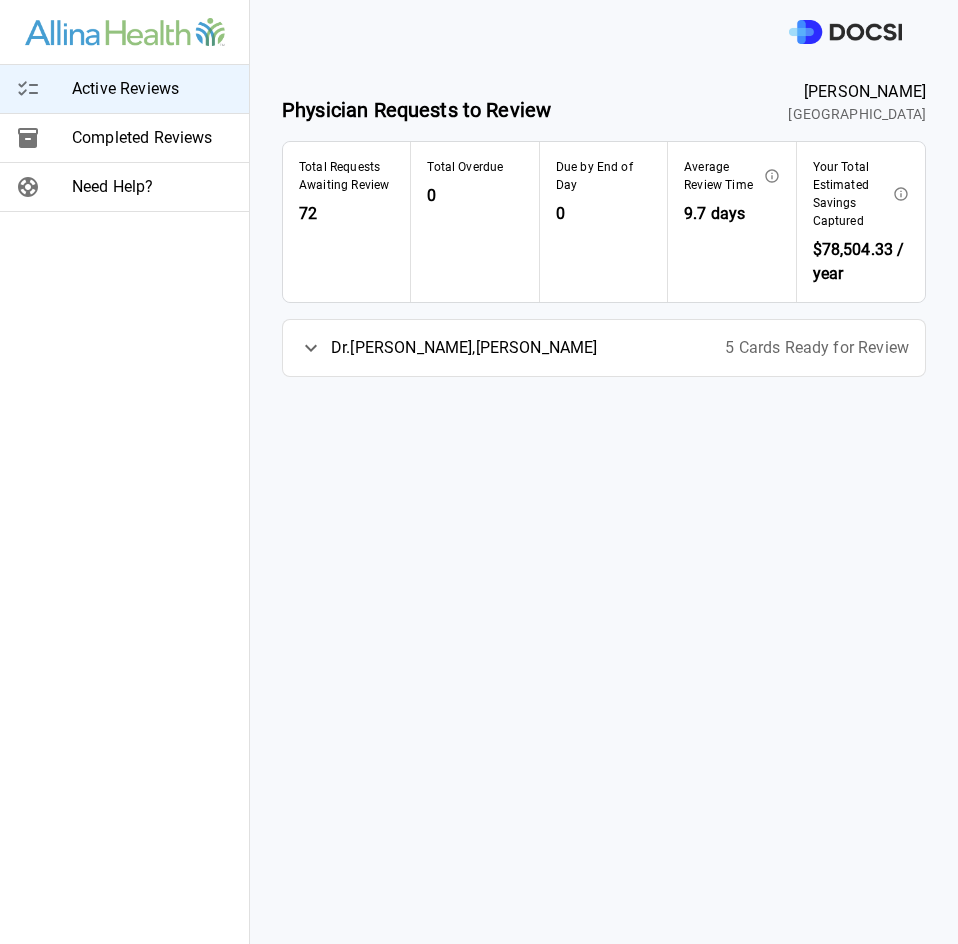 click on "Active Reviews" at bounding box center [152, 89] 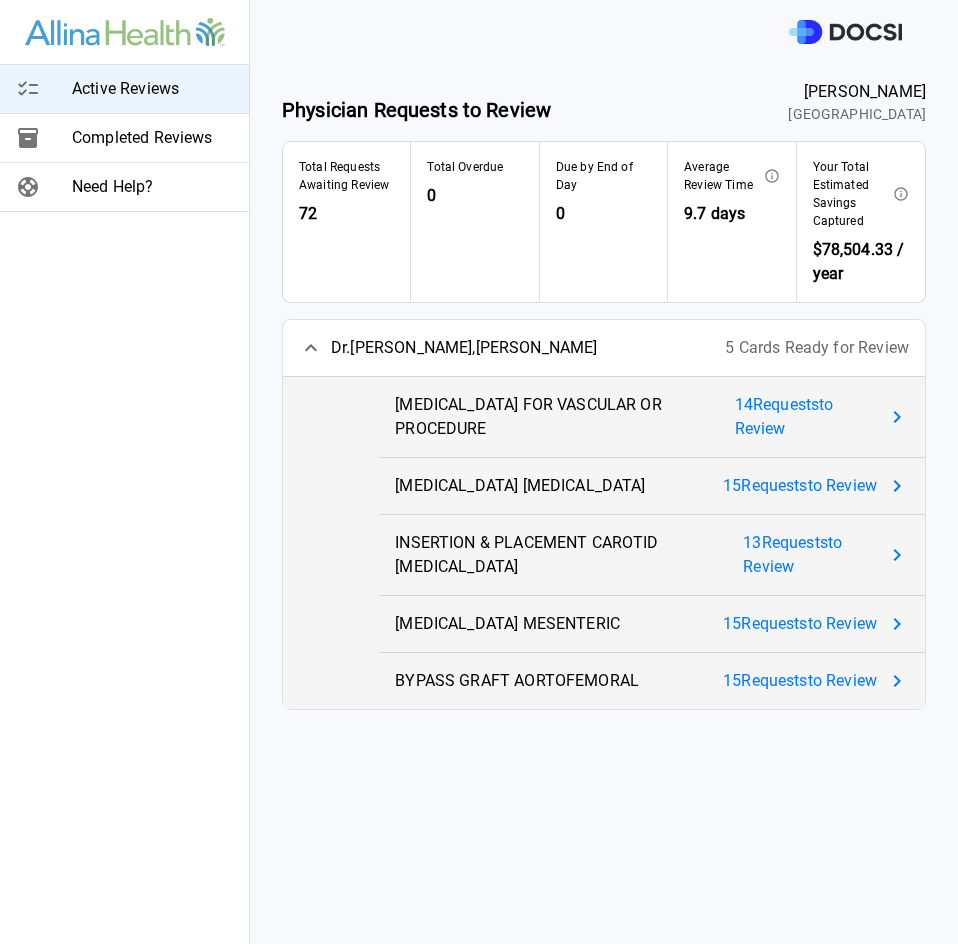 click on "BYPASS GRAFT AORTOFEMORAL" at bounding box center (517, 681) 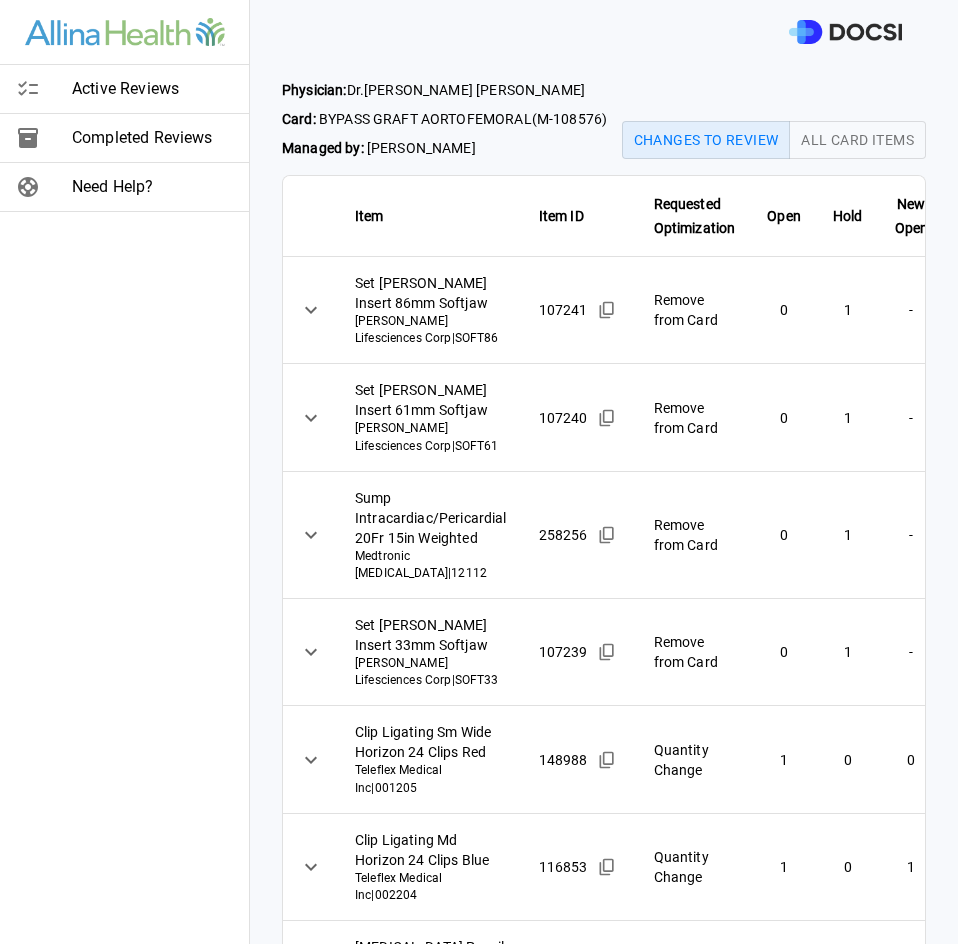 click at bounding box center (604, 32) 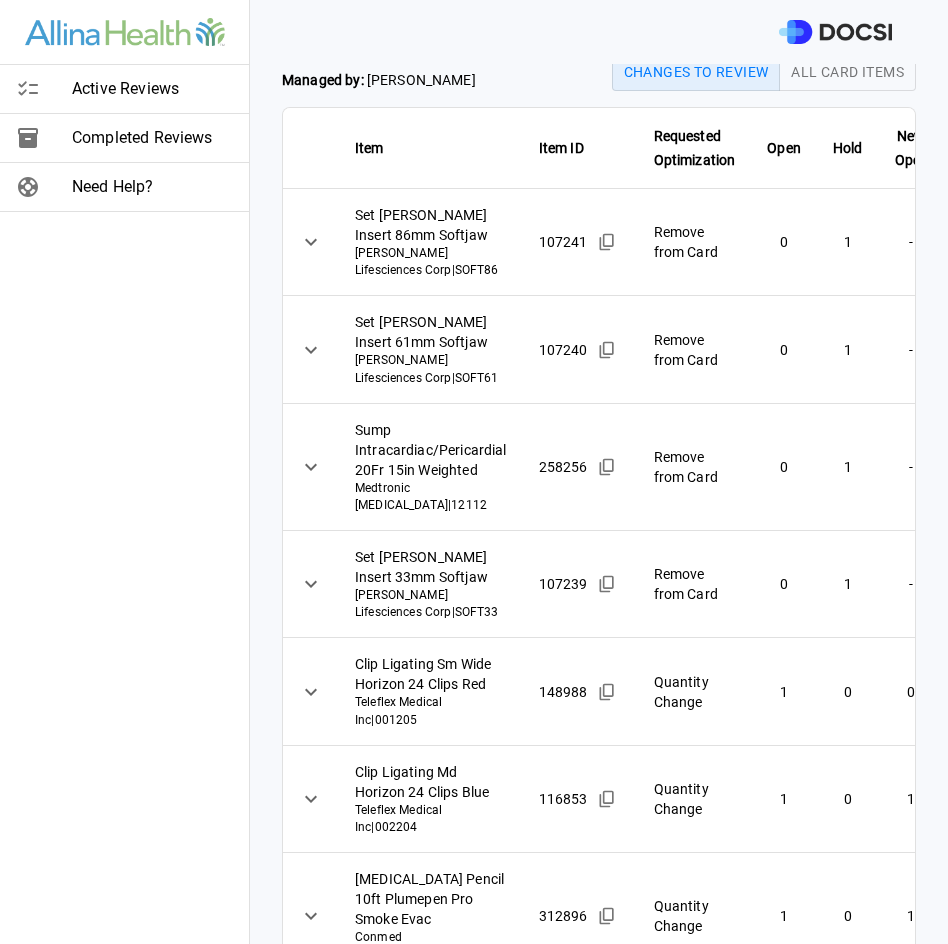 scroll, scrollTop: 125, scrollLeft: 0, axis: vertical 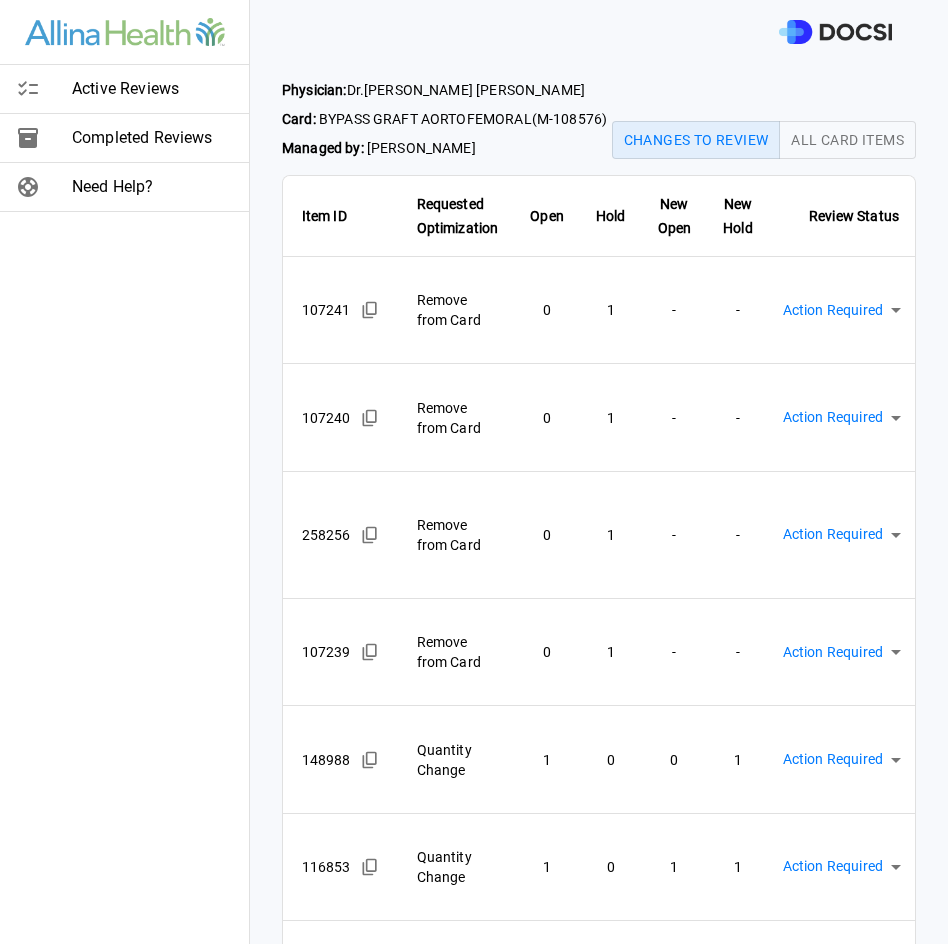 click on "Active Reviews Completed Reviews Need Help? Physician:   [PERSON_NAME] Card:    BYPASS GRAFT AORTOFEMORAL  ( M-108576 ) Managed by:    [PERSON_NAME] Changes to Review All Card Items Item Item ID Requested Optimization Open Hold New Open New Hold Review Status Set [PERSON_NAME] Insert 86mm Softjaw [PERSON_NAME] Lifesciences Corp  |  SOFT86 107241 Remove from Card 0 1 - - Action Required **** ​ Set [PERSON_NAME] Insert 61mm Softjaw [PERSON_NAME] Lifesciences Corp  |  SOFT61 107240 Remove from Card 0 1 - - Action Required **** ​ Sump Intracardiac/Pericardial 20Fr 15in Weighted Medtronic [MEDICAL_DATA]  |  12112 258256 Remove from Card 0 1 - - Action Required **** ​ Set [PERSON_NAME] Insert 33mm Softjaw [PERSON_NAME] Lifesciences Corp  |  SOFT33 107239 Remove from Card 0 1 - - Action Required **** ​ Clip Ligating Sm Wide Horizon 24 Clips Red Teleflex Medical Inc  |  001205 148988 Quantity Change 1 0 0 1 Action Required **** ​ Clip Ligating Md Horizon 24 Clips Blue Teleflex Medical Inc  |  002204 116853 1 0 1 1 ****" at bounding box center (474, 472) 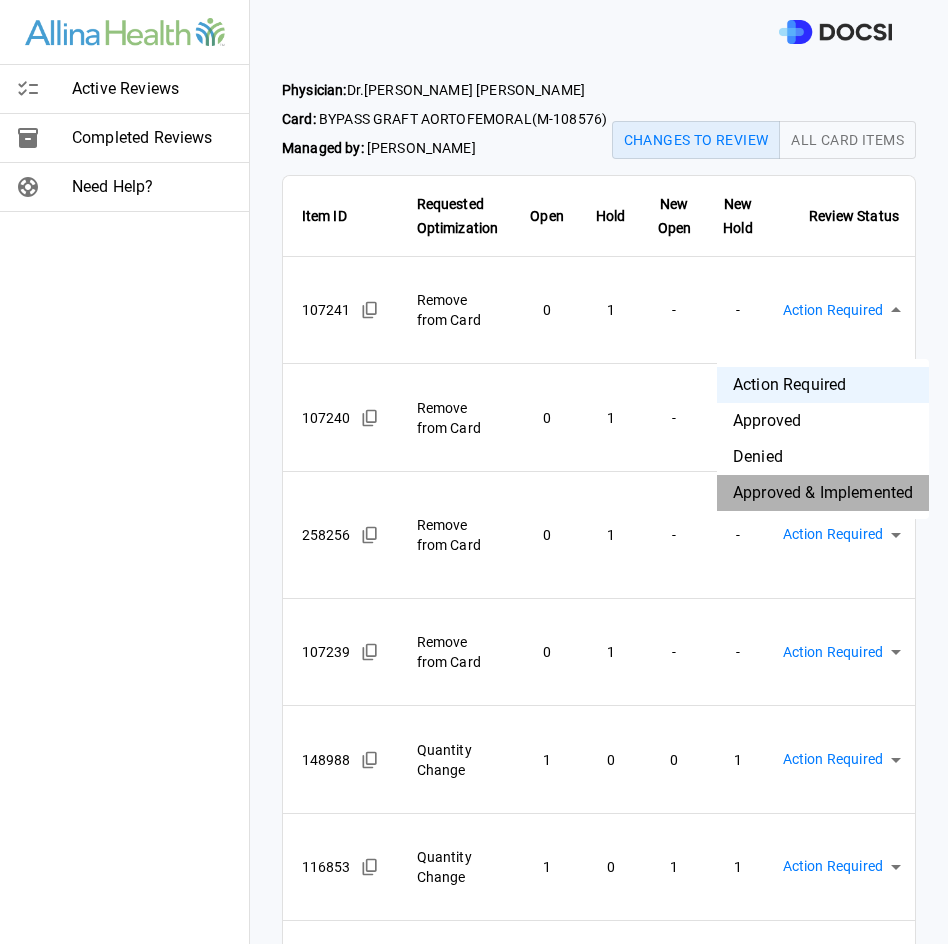 click on "Approved & Implemented" at bounding box center [823, 493] 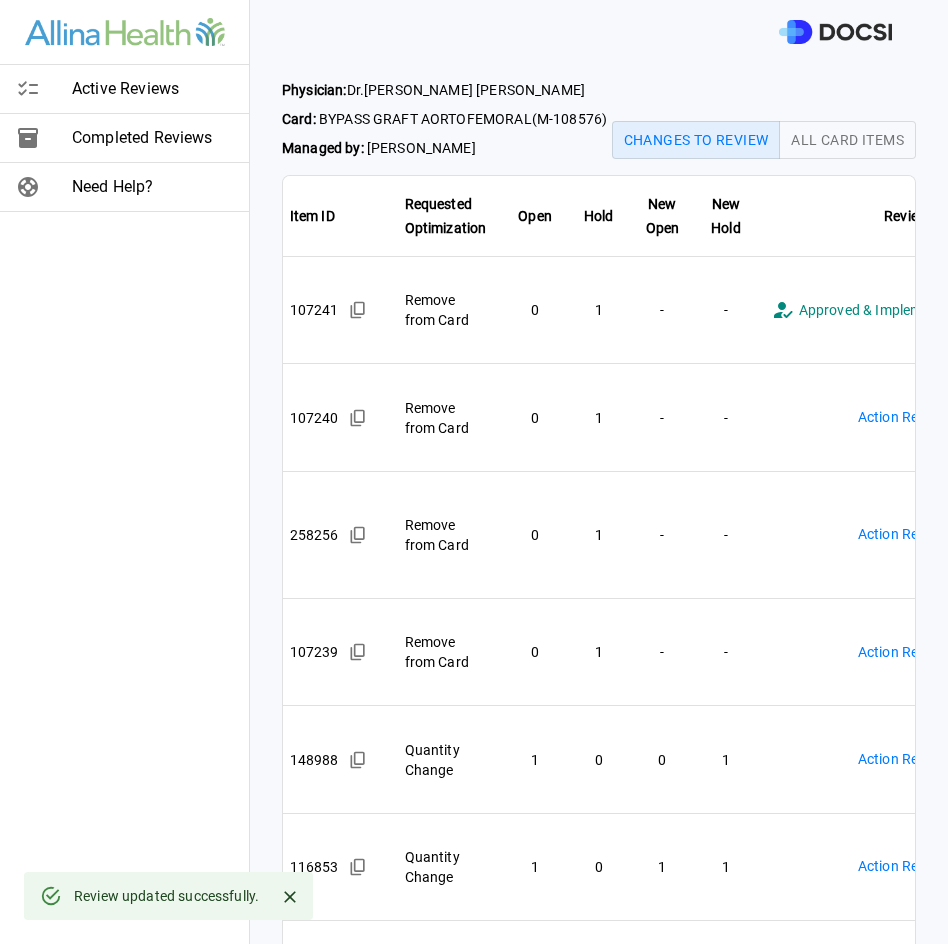 click on "**********" at bounding box center (474, 472) 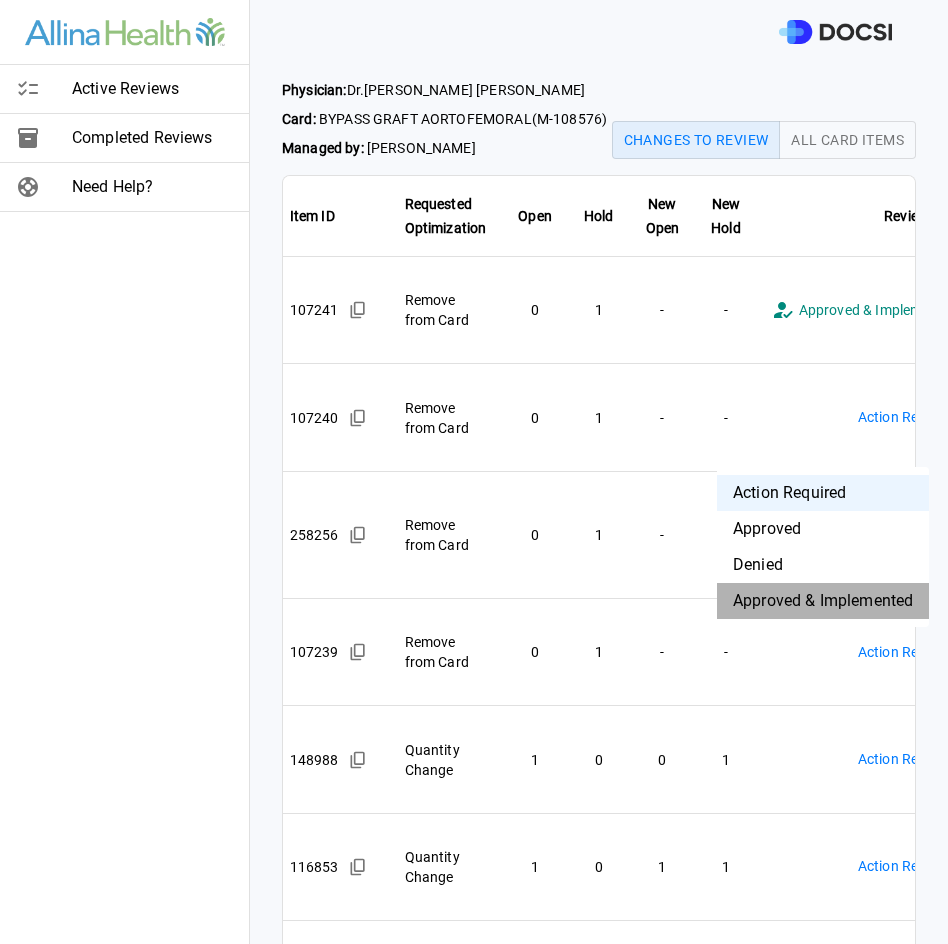 click on "Approved & Implemented" at bounding box center (823, 601) 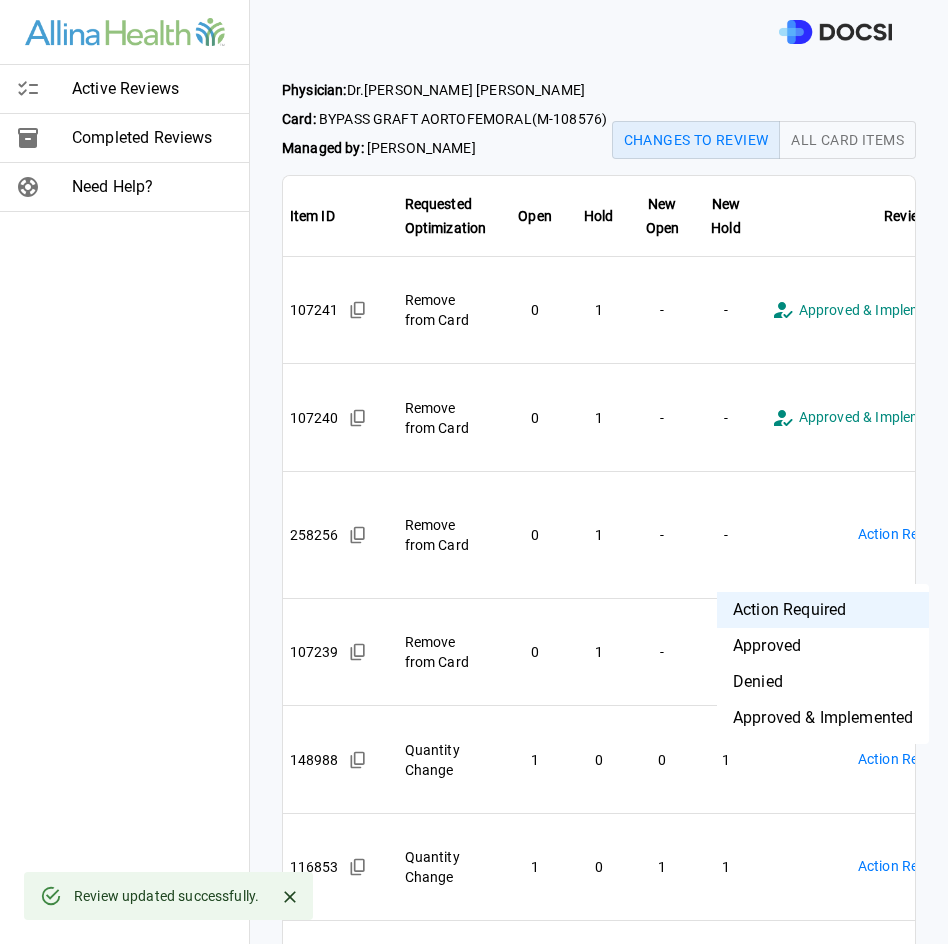click on "**********" at bounding box center (474, 472) 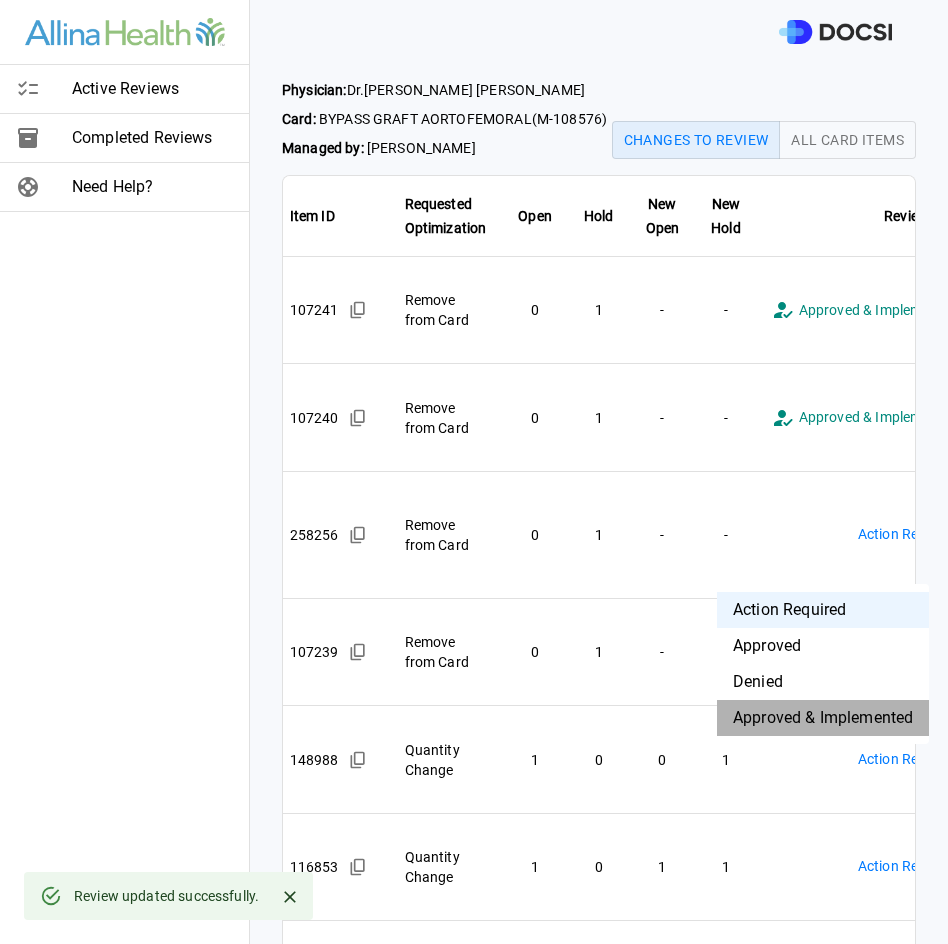 click on "Approved & Implemented" at bounding box center [823, 718] 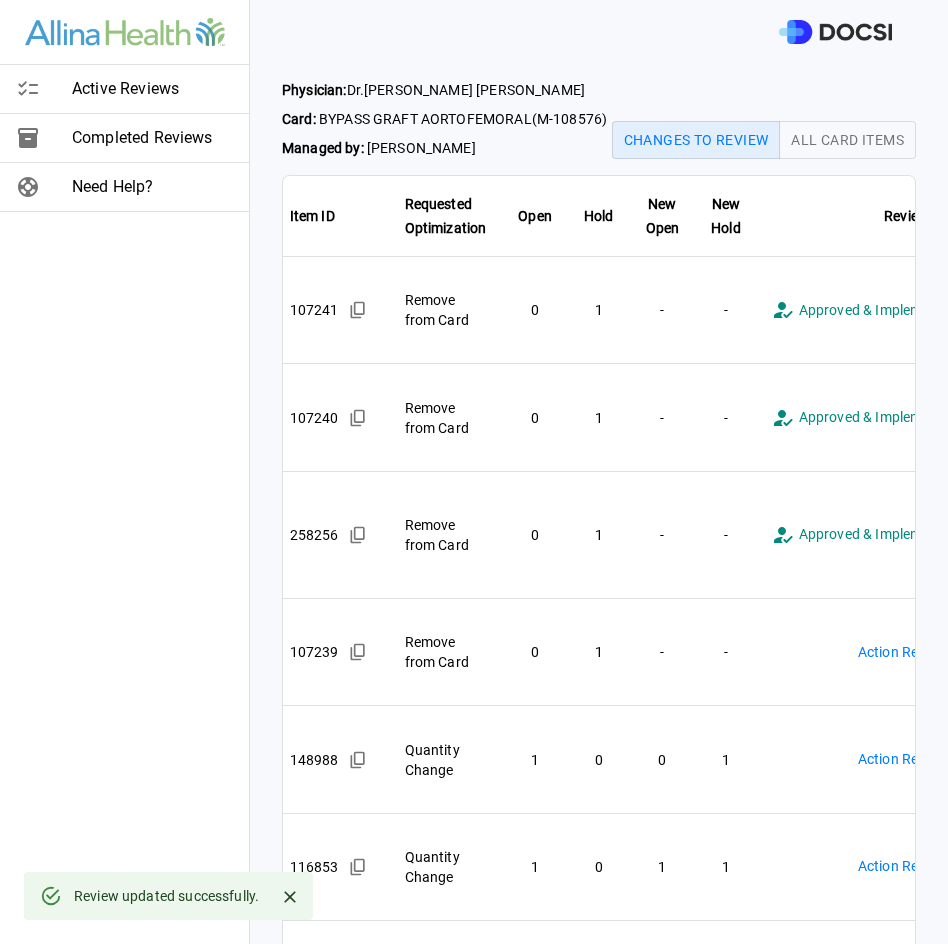 click on "**********" at bounding box center [474, 472] 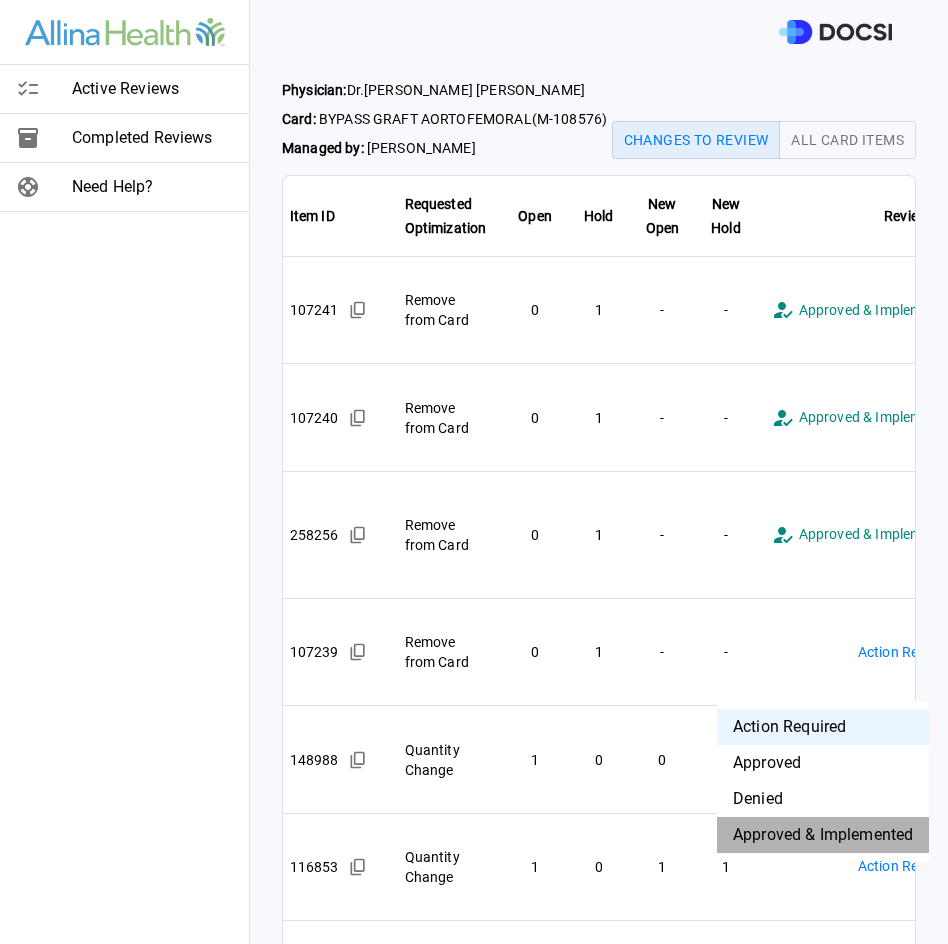 click on "Approved & Implemented" at bounding box center (823, 835) 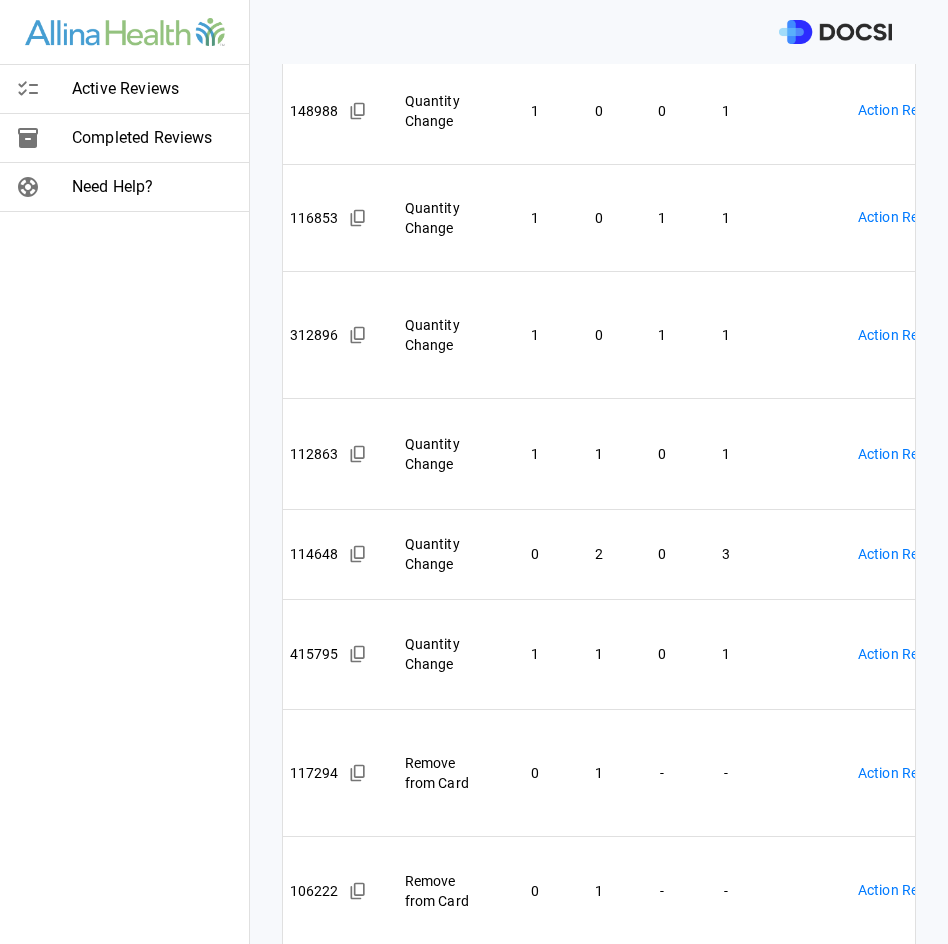 scroll, scrollTop: 750, scrollLeft: 0, axis: vertical 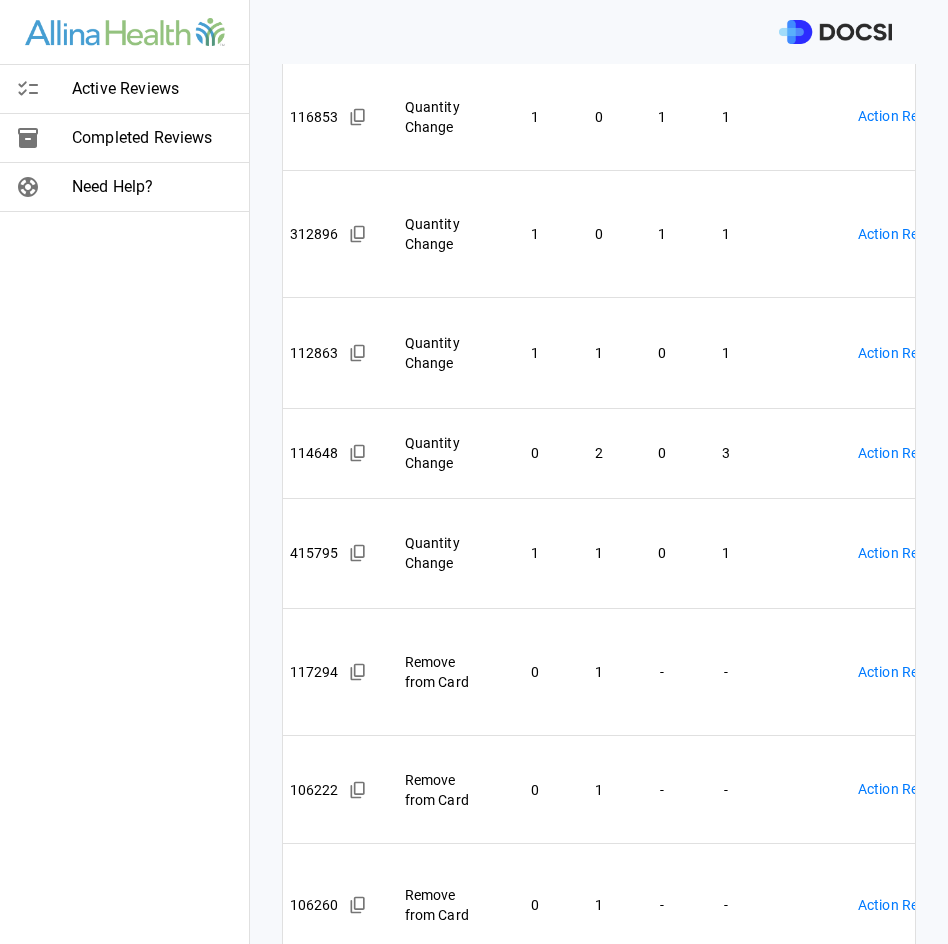 click on "Remove from Card" at bounding box center [446, 1021] 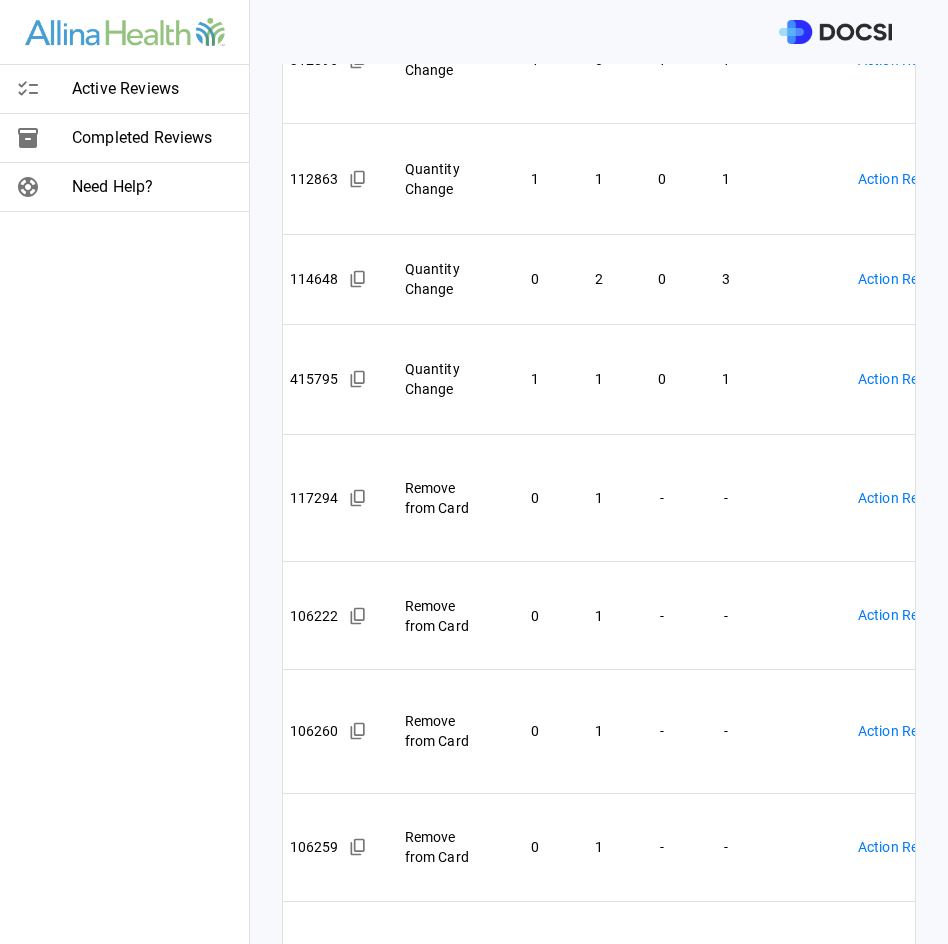 scroll, scrollTop: 1024, scrollLeft: 0, axis: vertical 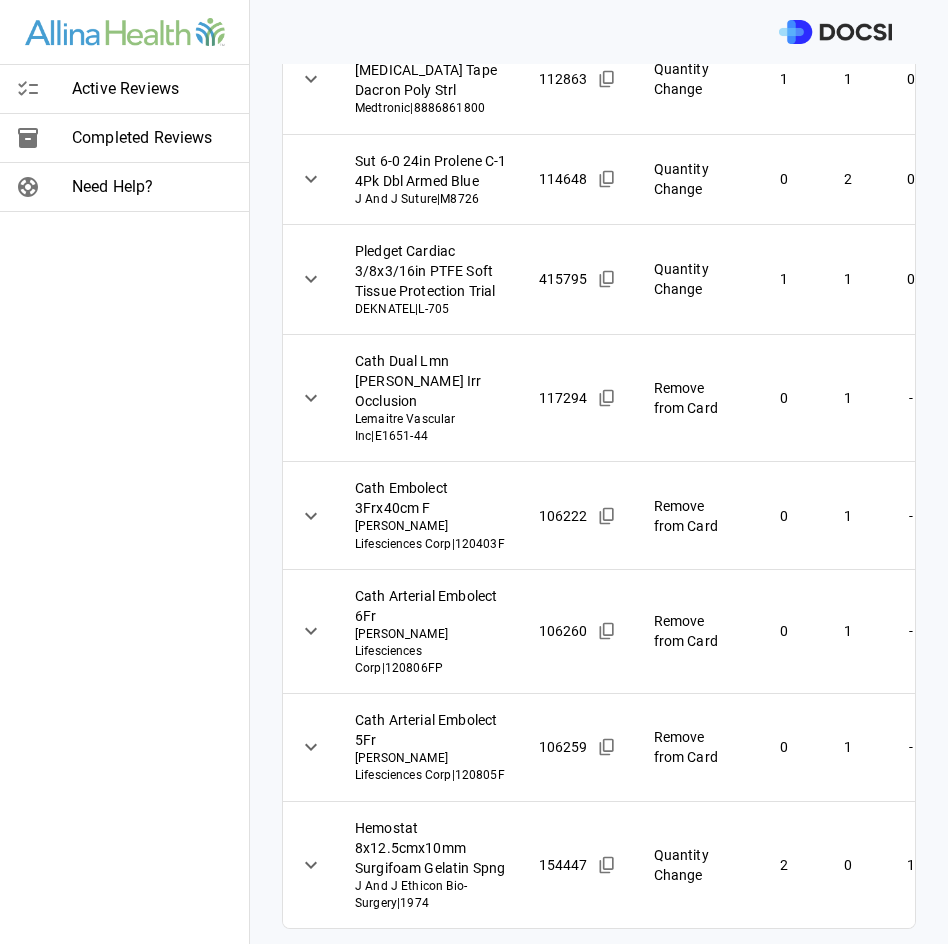 click on "Active Reviews Completed Reviews Need Help?" at bounding box center [125, 472] 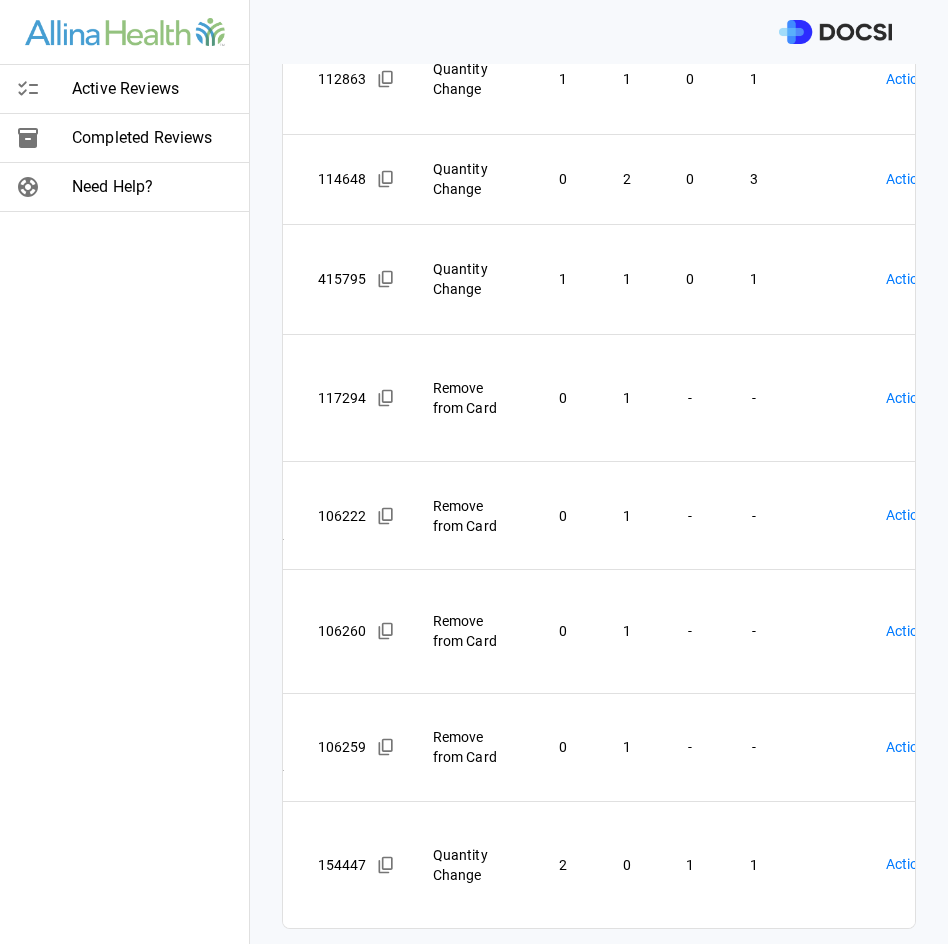 scroll, scrollTop: 0, scrollLeft: 336, axis: horizontal 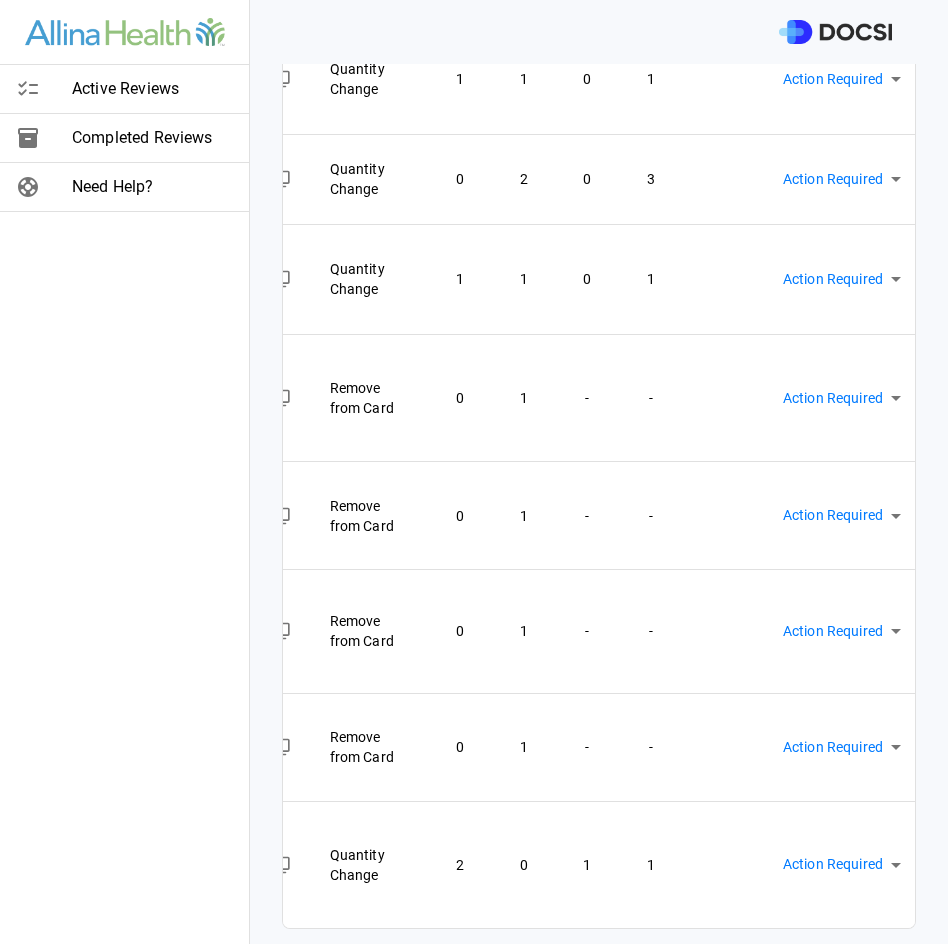 click on "**********" at bounding box center [474, 472] 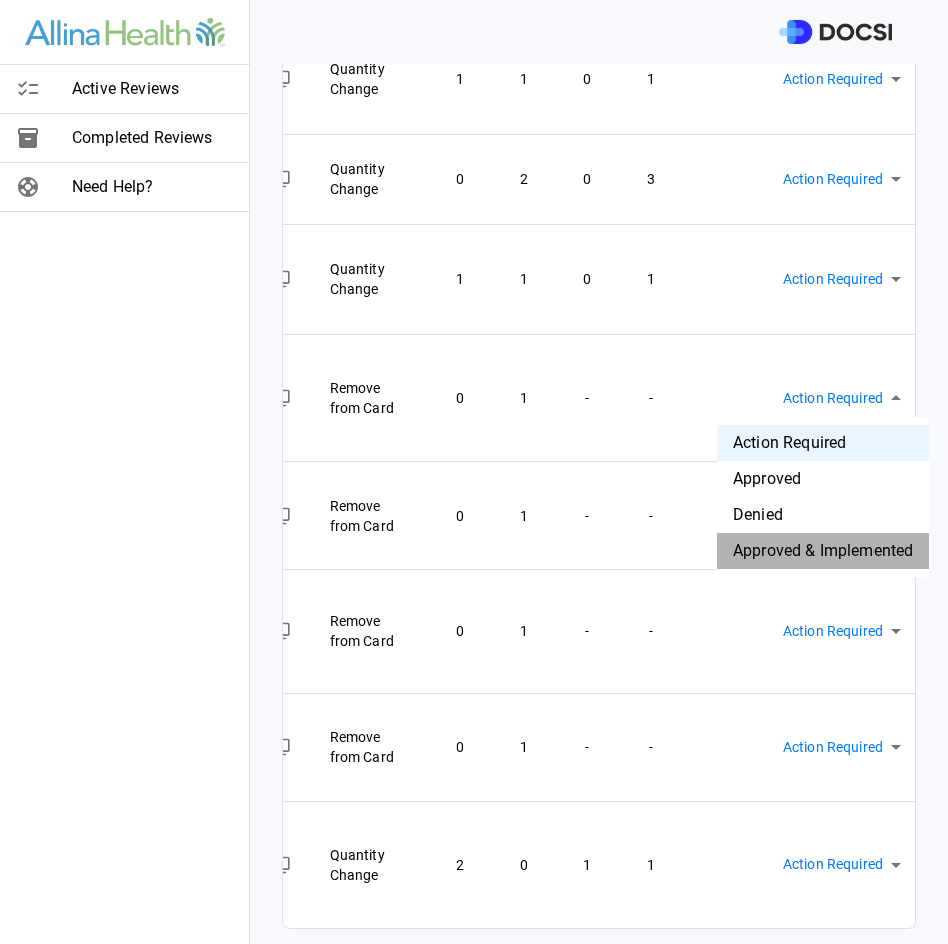 click on "Approved & Implemented" at bounding box center (823, 551) 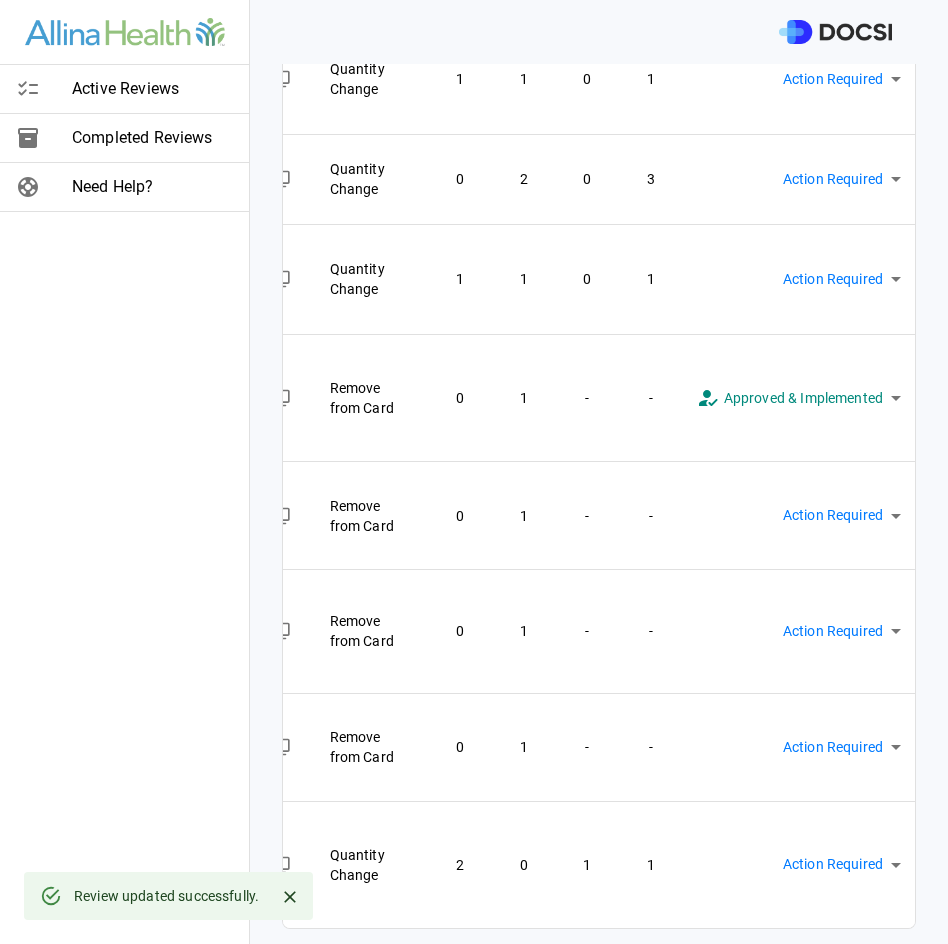 click on "**********" at bounding box center [474, 472] 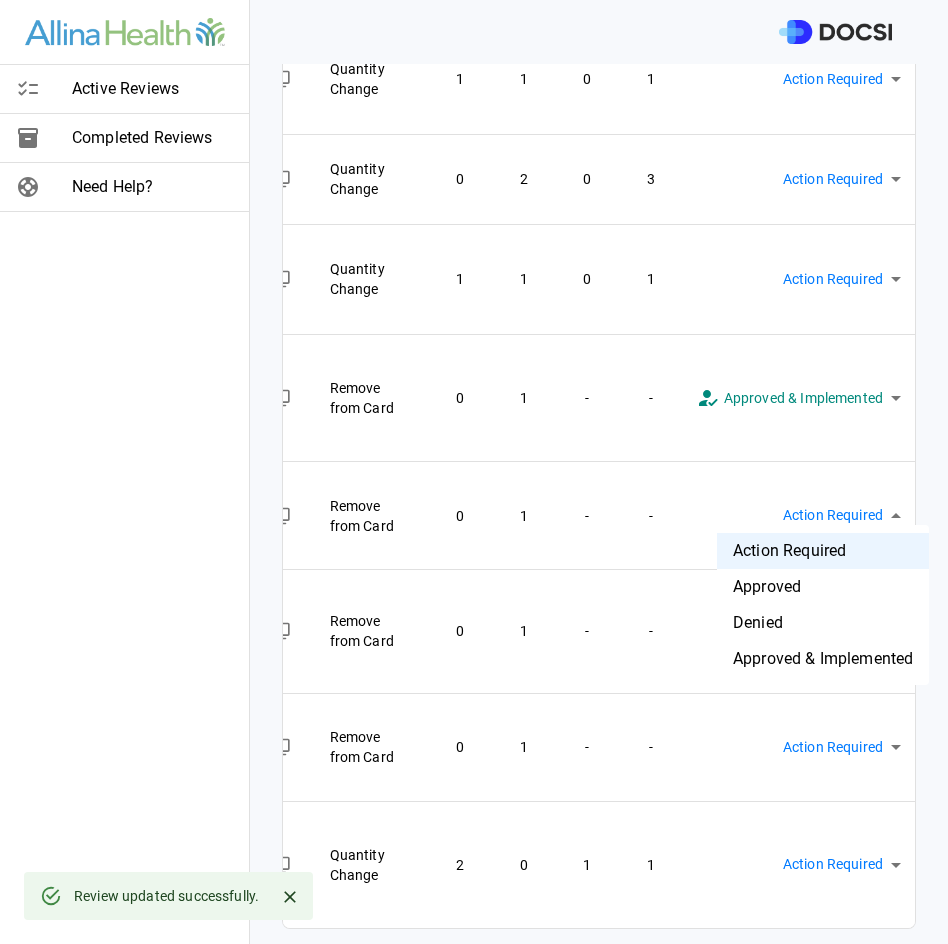 click on "Approved & Implemented" at bounding box center [823, 659] 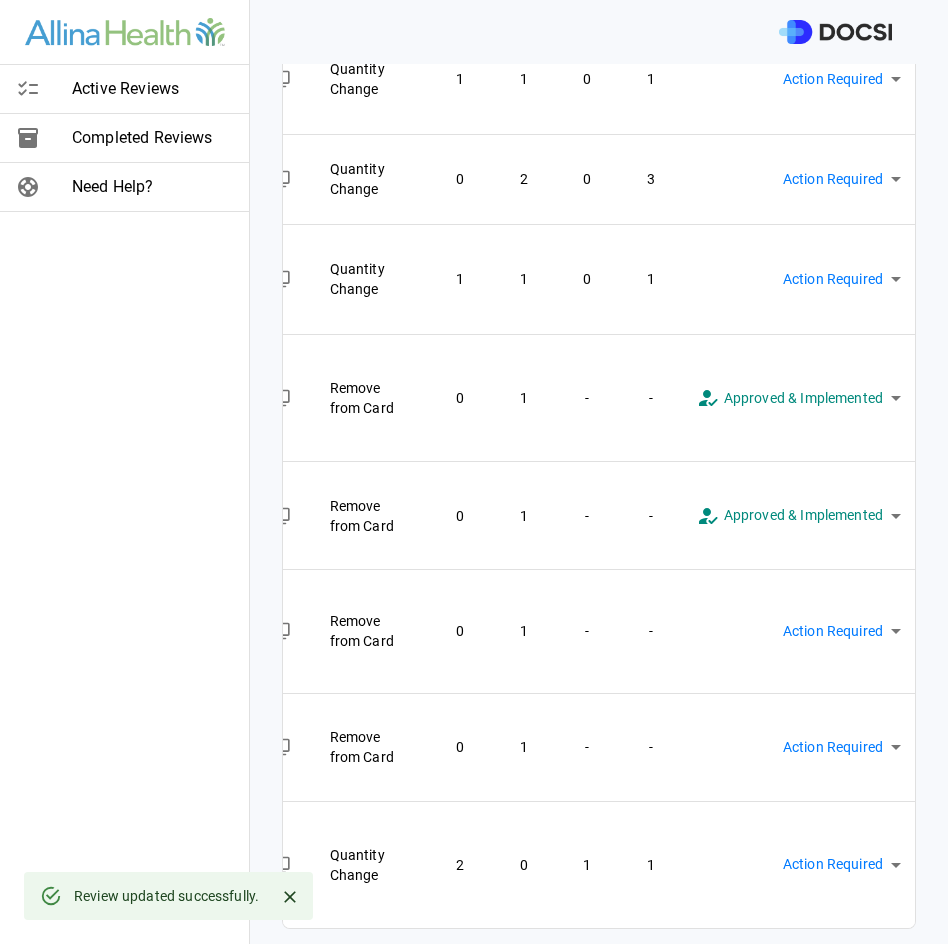 click on "**********" at bounding box center (474, 472) 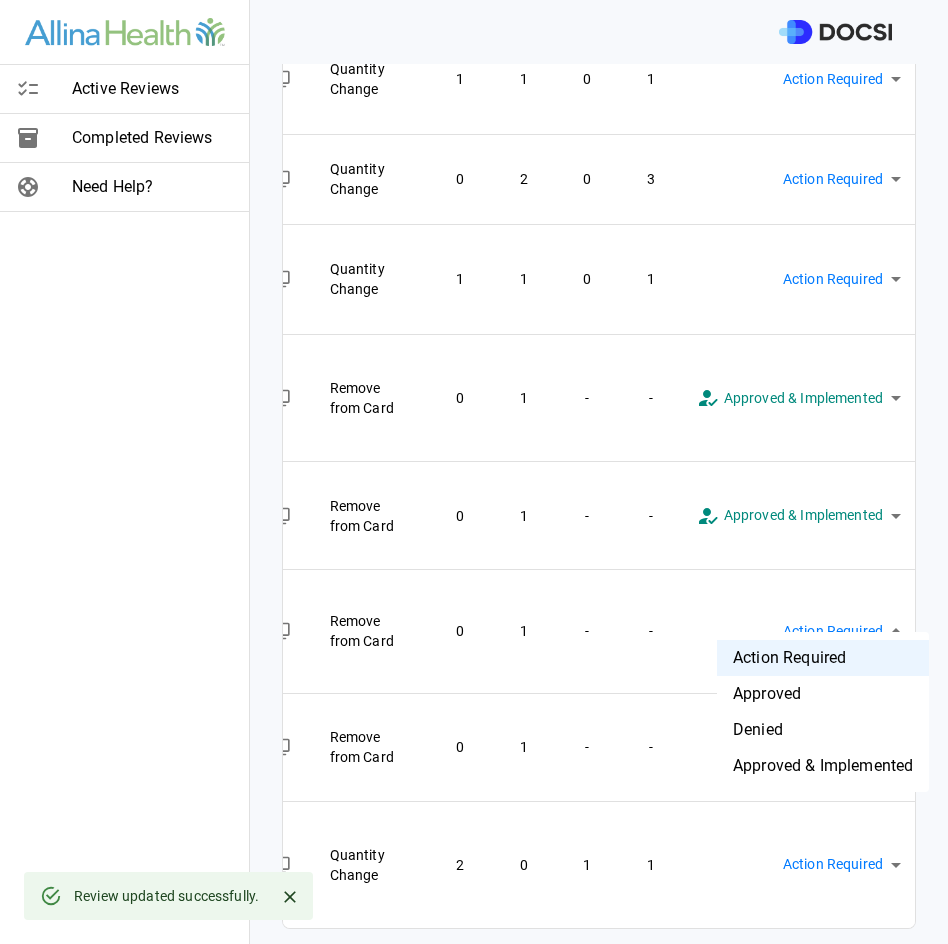 click on "Approved & Implemented" at bounding box center (823, 766) 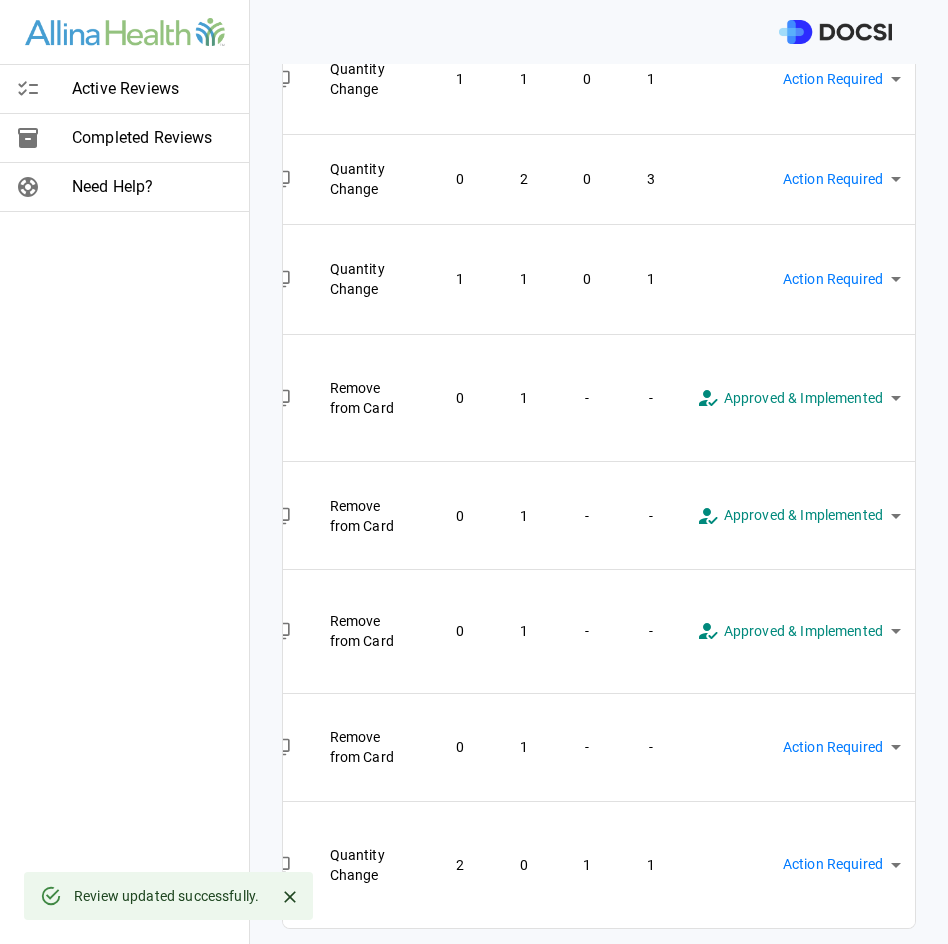 click on "**********" at bounding box center (474, 472) 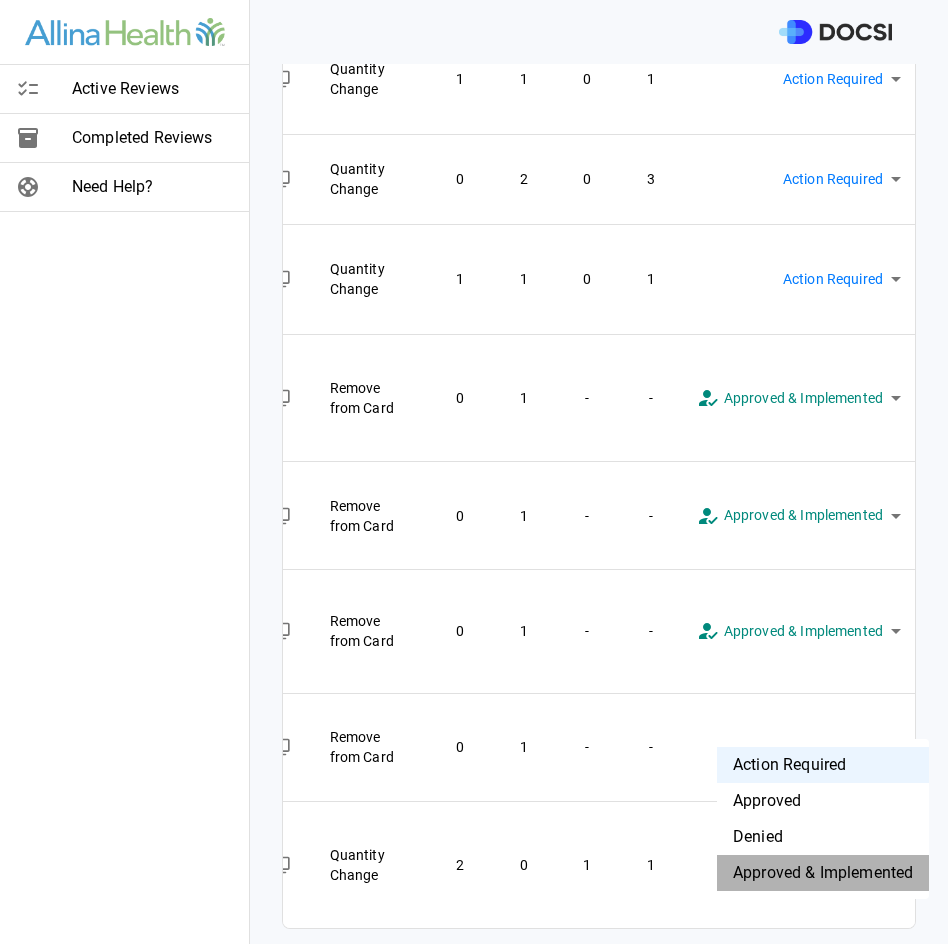 click on "Approved & Implemented" at bounding box center (823, 873) 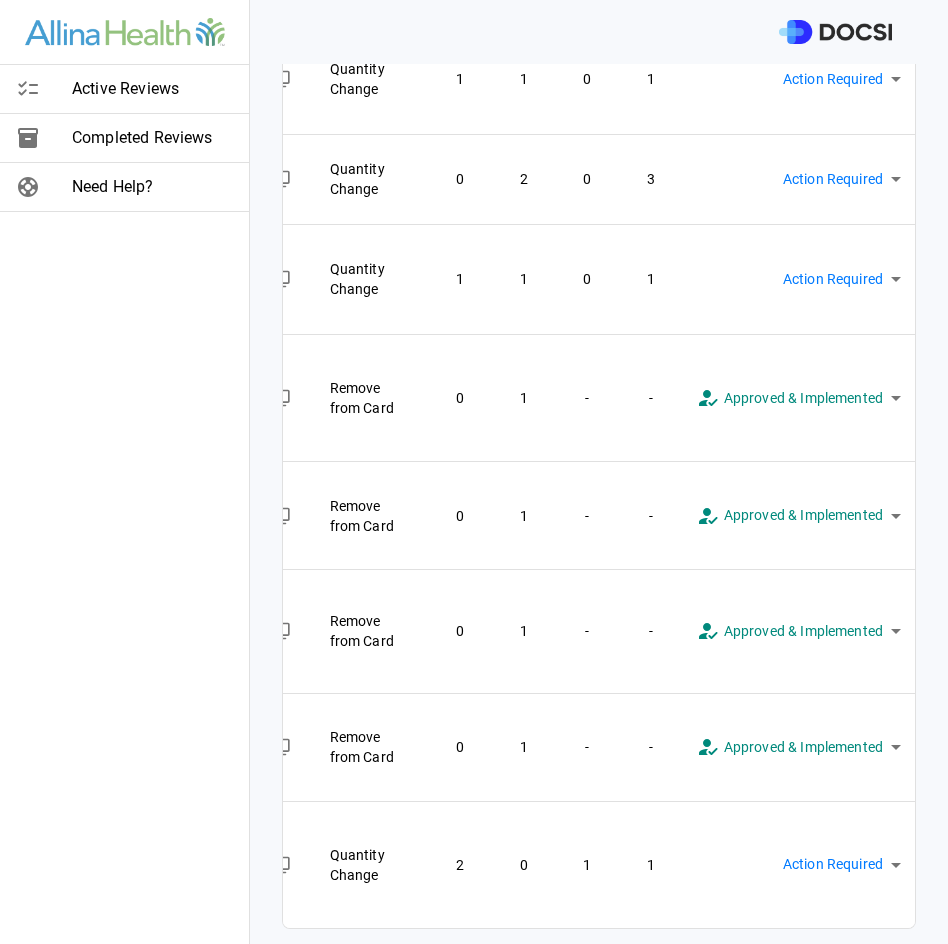 scroll, scrollTop: 0, scrollLeft: 0, axis: both 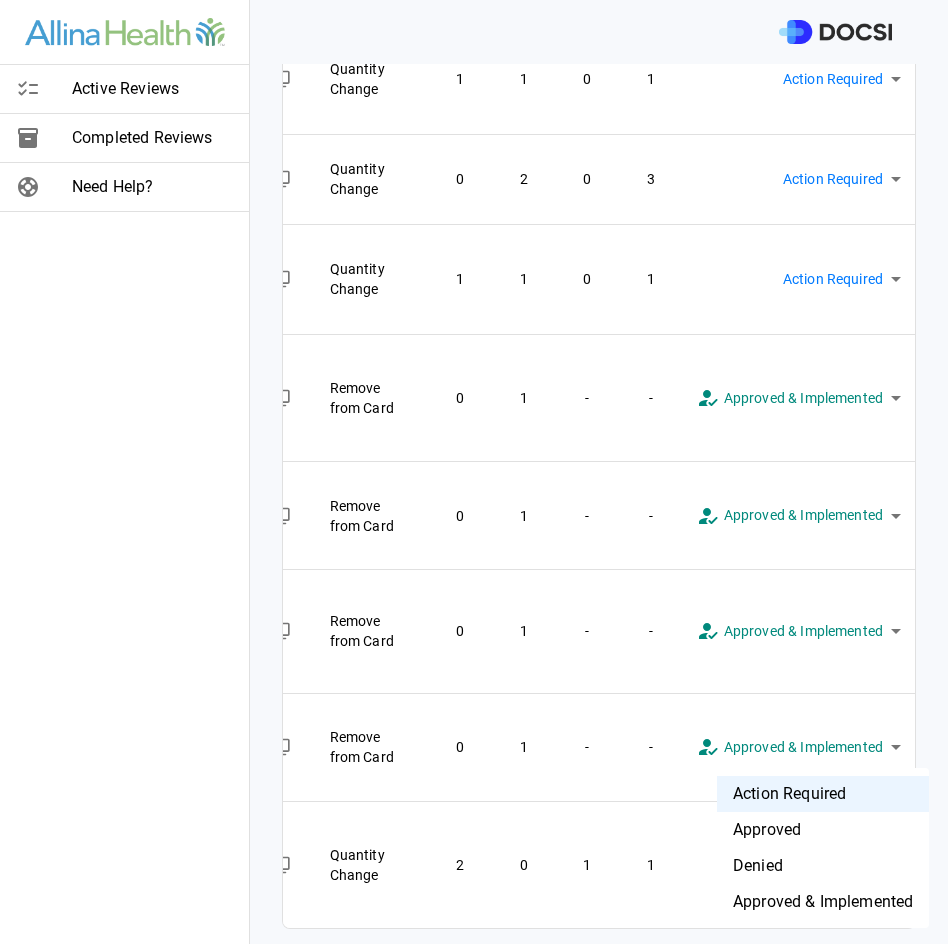 click on "Approved & Implemented" at bounding box center (823, 902) 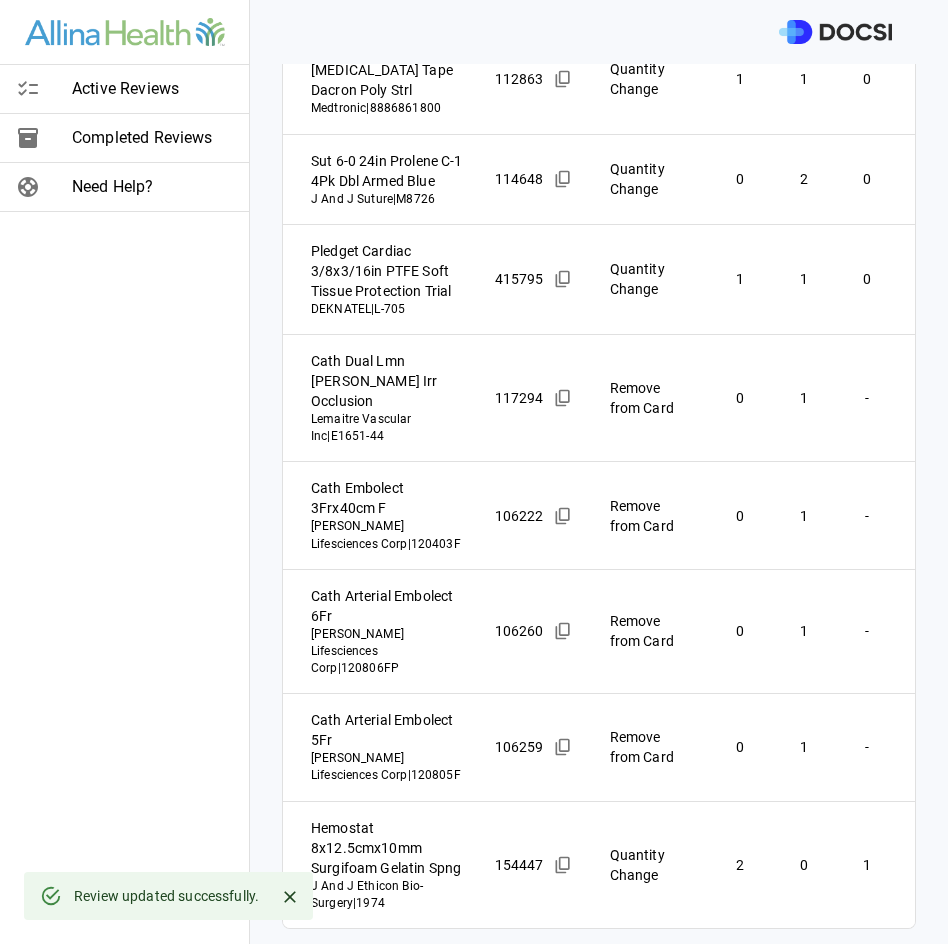 scroll, scrollTop: 0, scrollLeft: 2, axis: horizontal 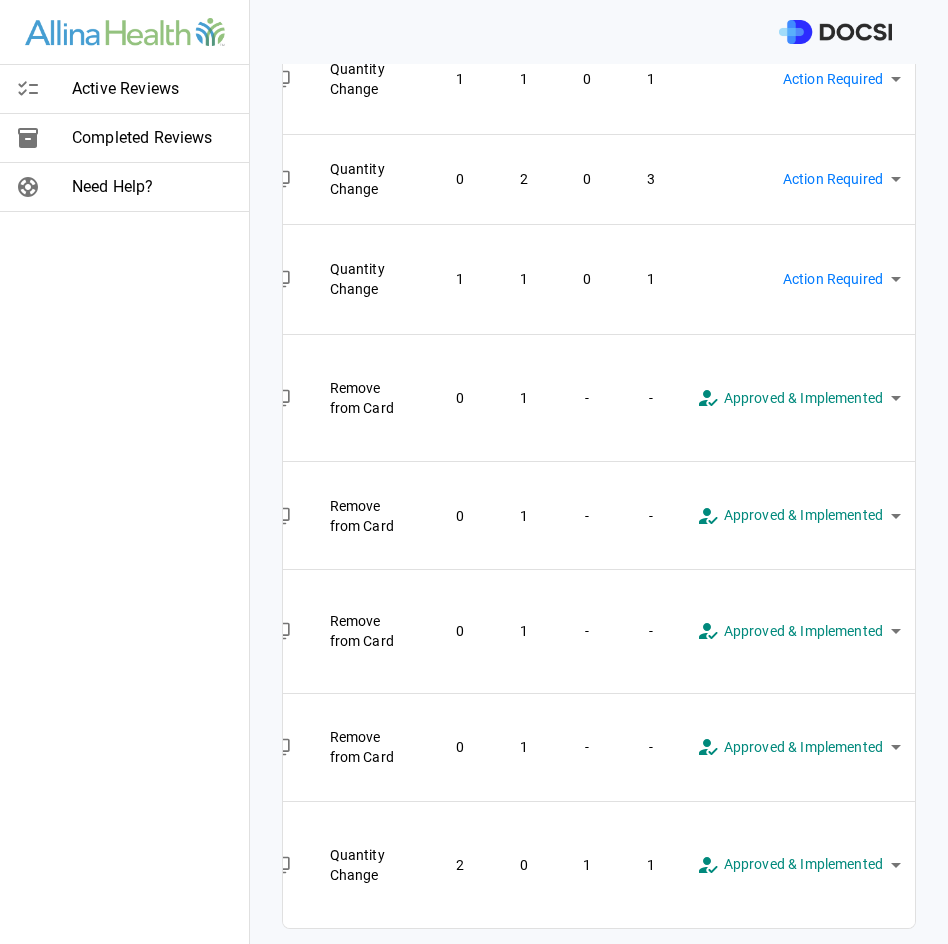 click on "**********" at bounding box center (474, 472) 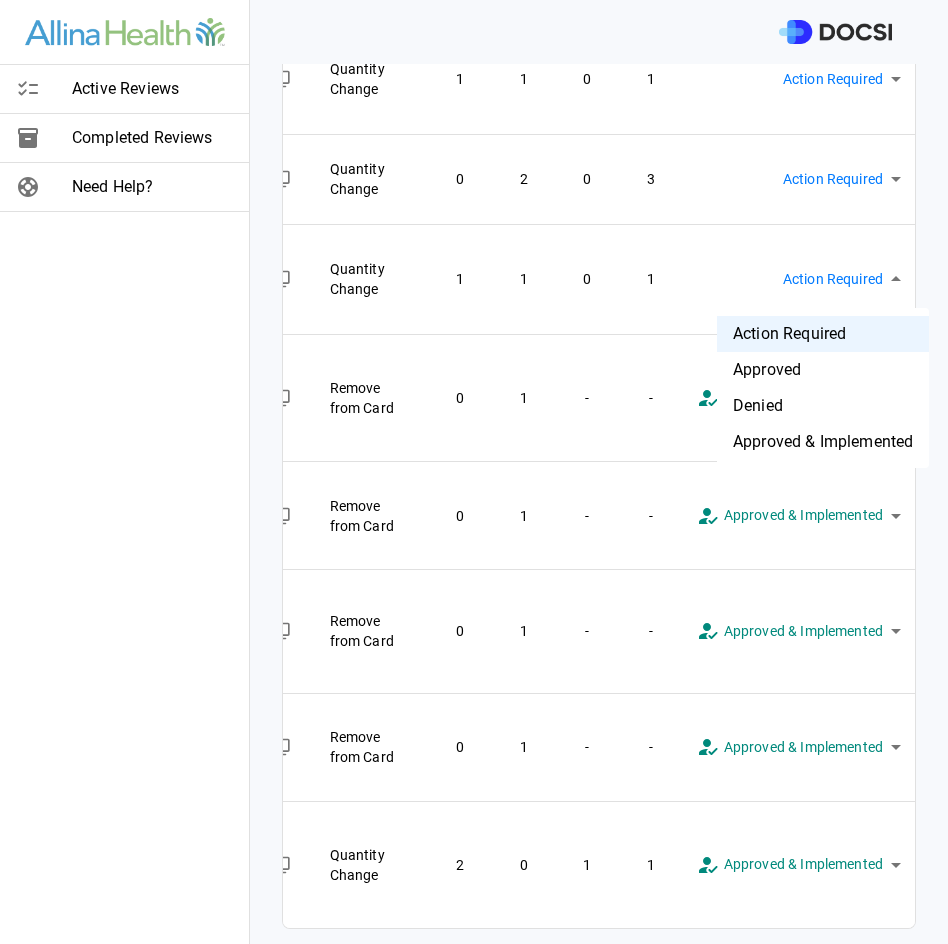 click on "Approved & Implemented" at bounding box center (823, 442) 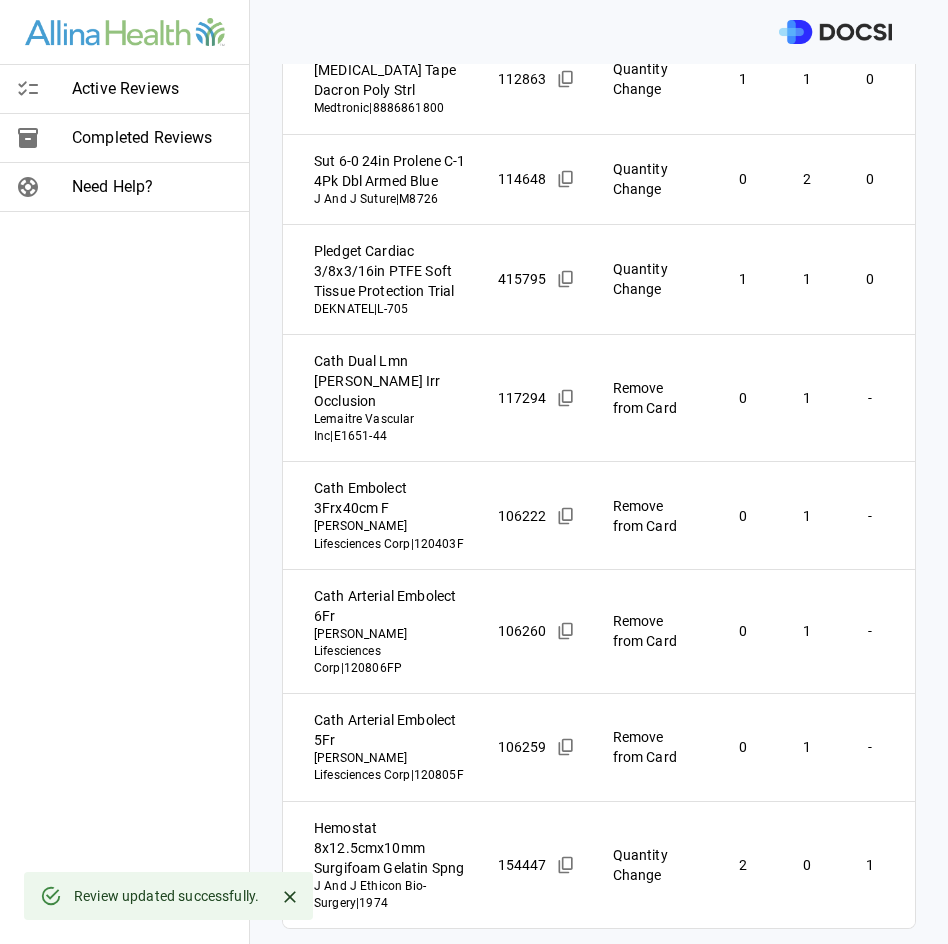 scroll, scrollTop: 0, scrollLeft: 39, axis: horizontal 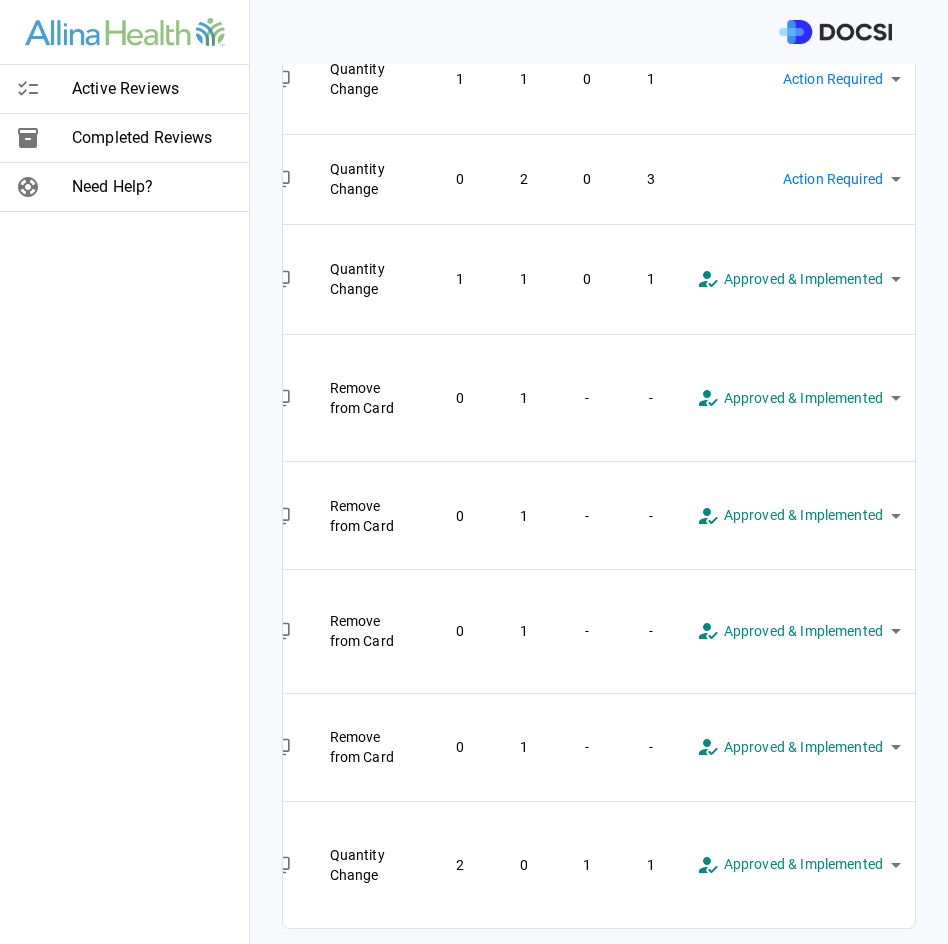 click on "**********" at bounding box center [474, 472] 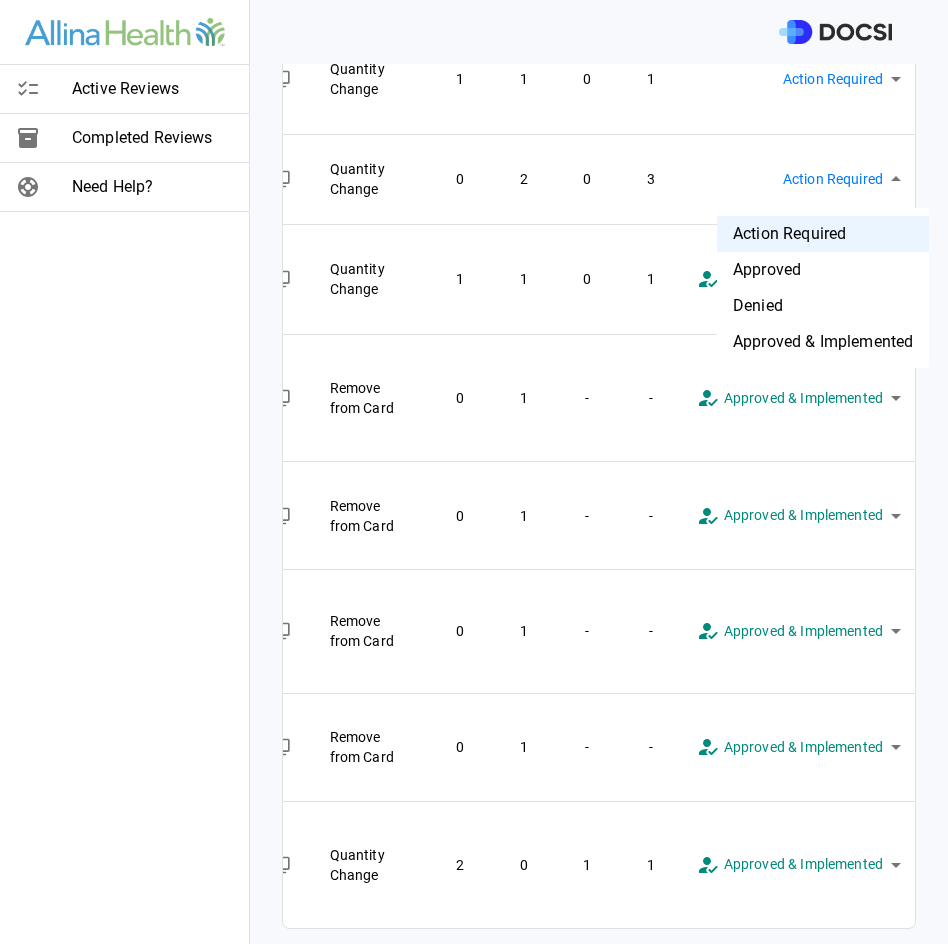 click on "Approved & Implemented" at bounding box center [823, 342] 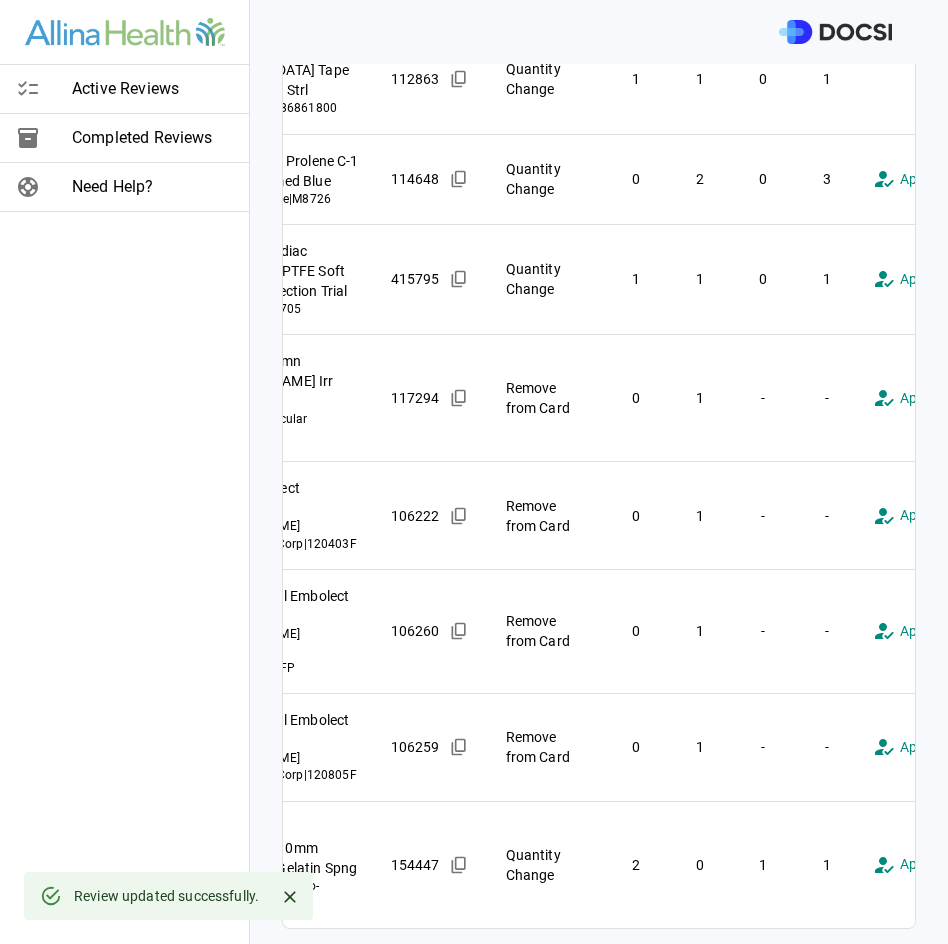scroll, scrollTop: 0, scrollLeft: 11, axis: horizontal 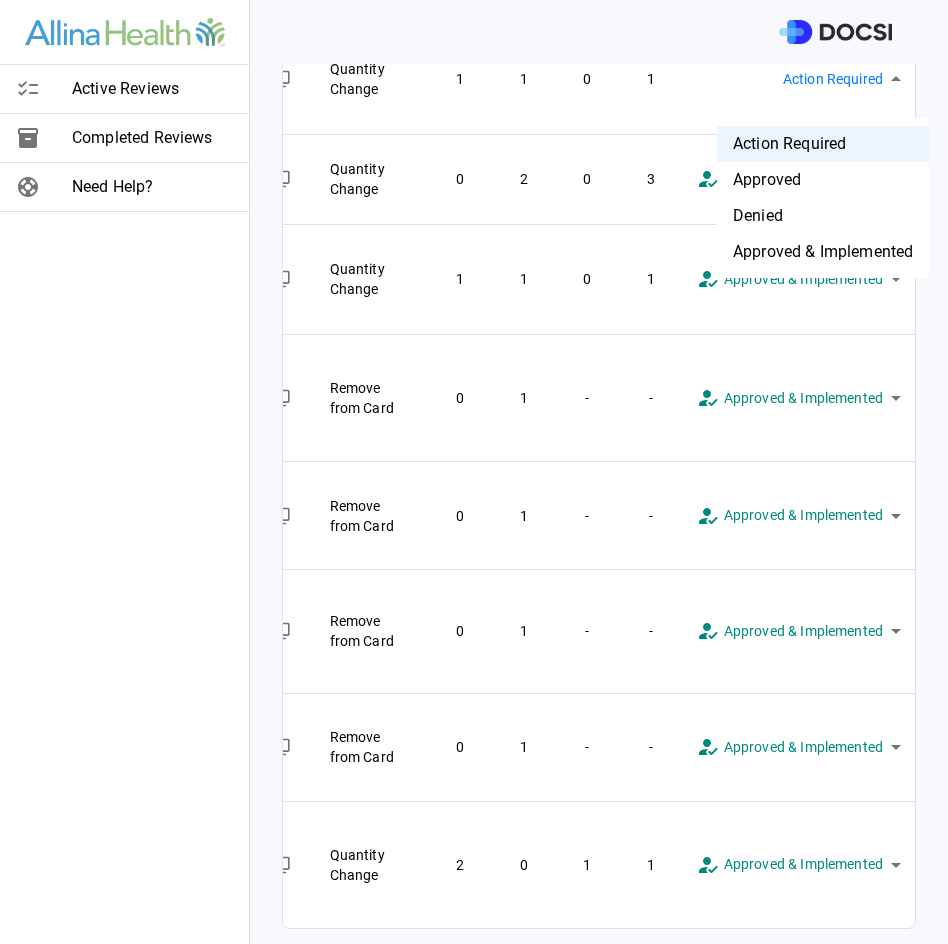 click on "**********" at bounding box center (474, 472) 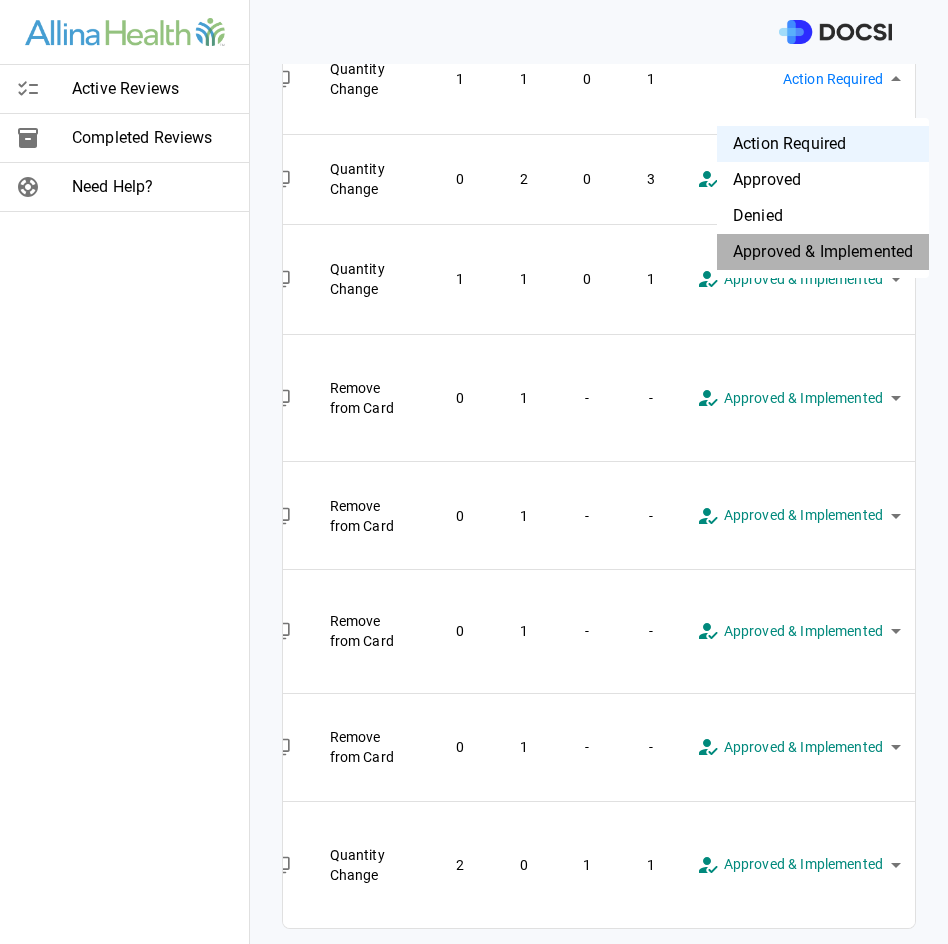 drag, startPoint x: 836, startPoint y: 248, endPoint x: 844, endPoint y: 275, distance: 28.160255 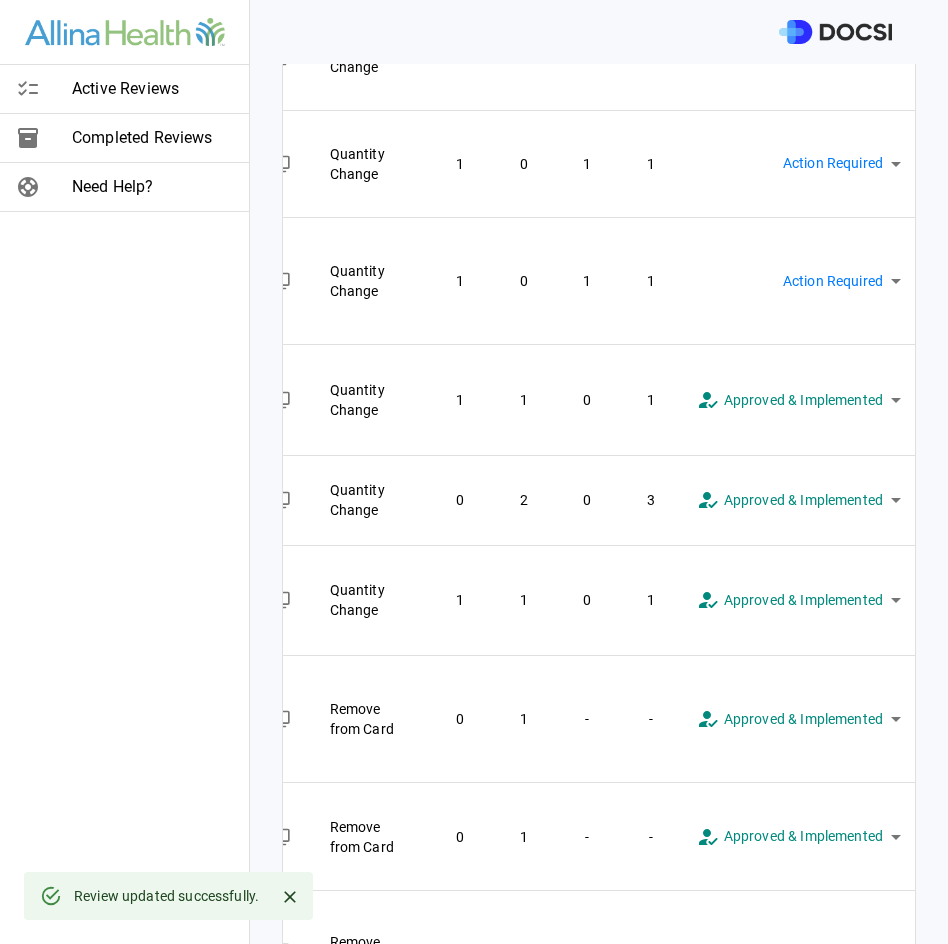 scroll, scrollTop: 666, scrollLeft: 0, axis: vertical 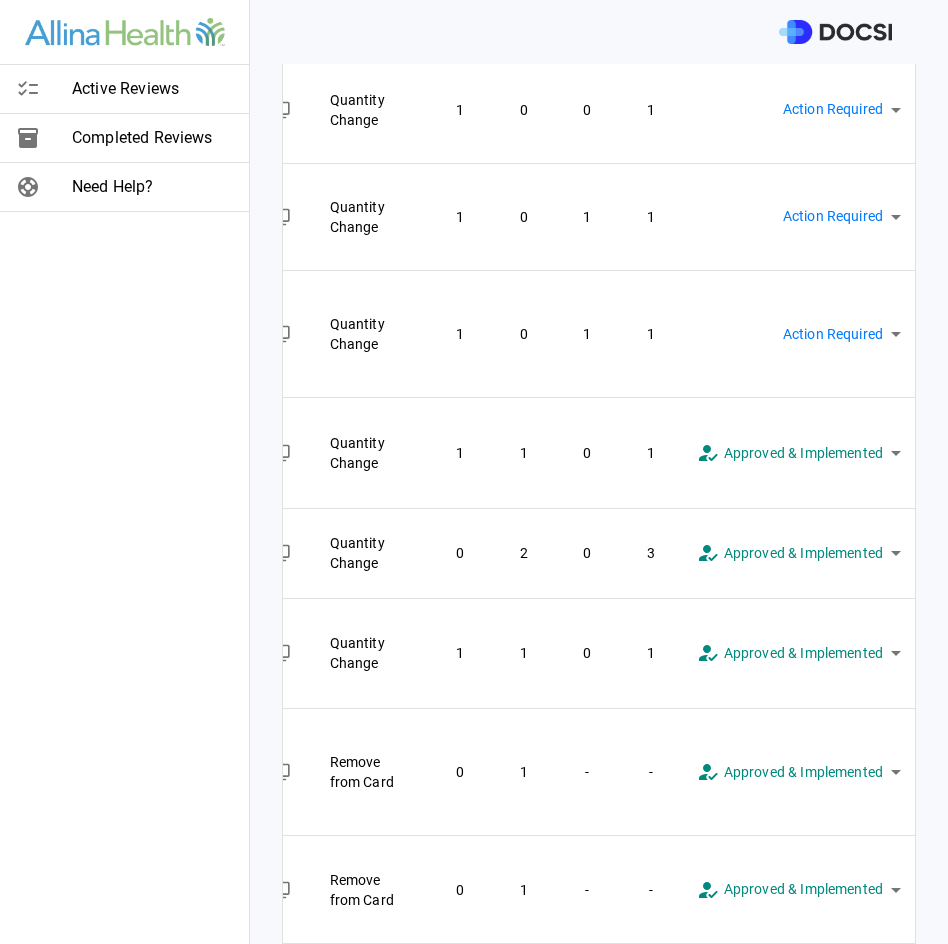 click on "Quantity Change" at bounding box center [371, 109] 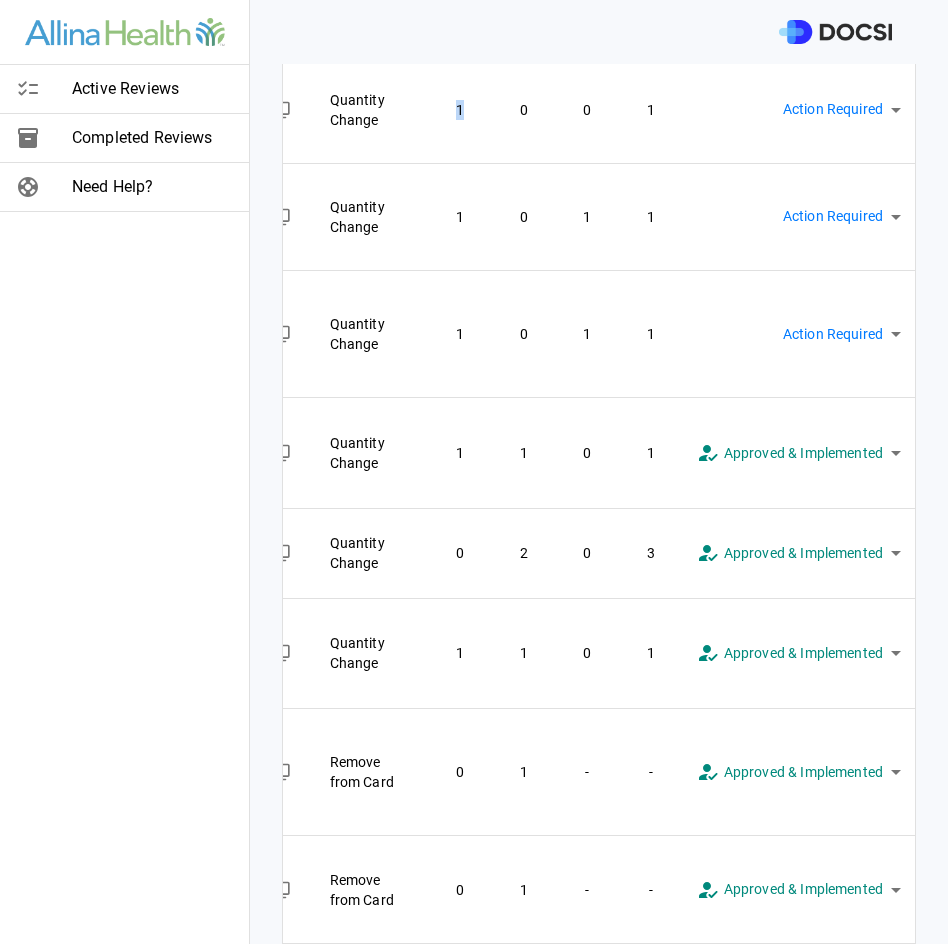 drag, startPoint x: 408, startPoint y: 135, endPoint x: 462, endPoint y: 134, distance: 54.00926 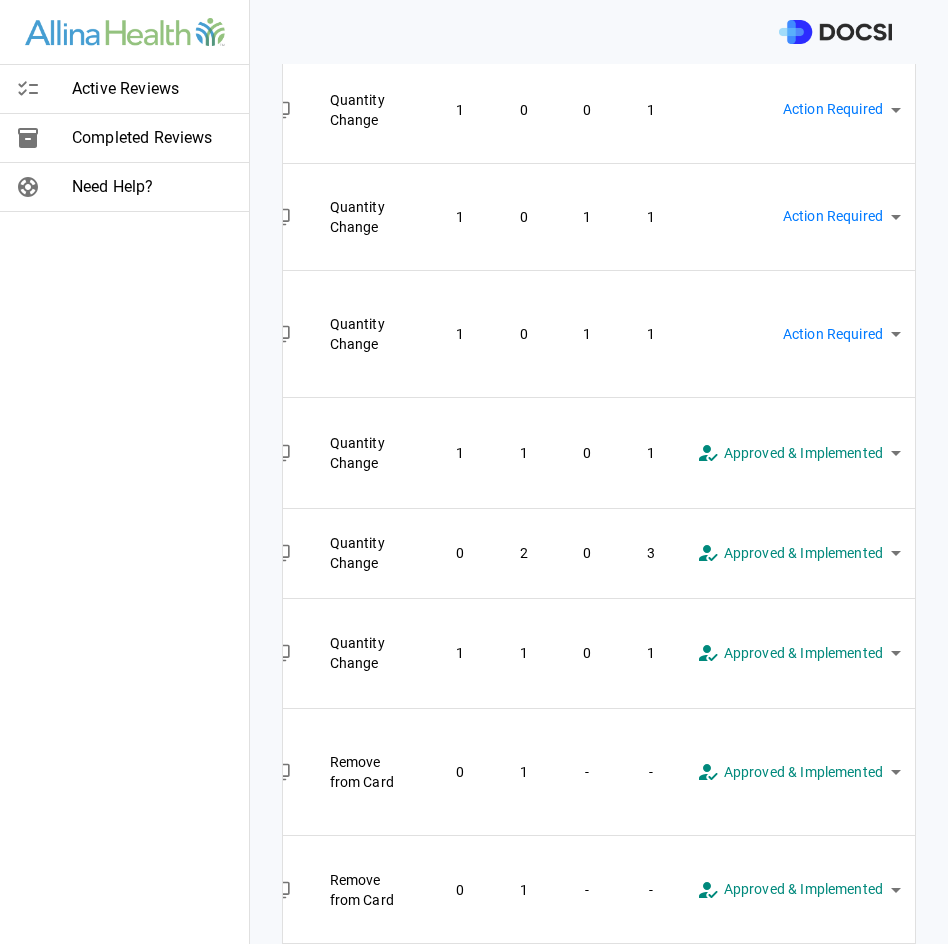 drag, startPoint x: 340, startPoint y: 133, endPoint x: 329, endPoint y: 135, distance: 11.18034 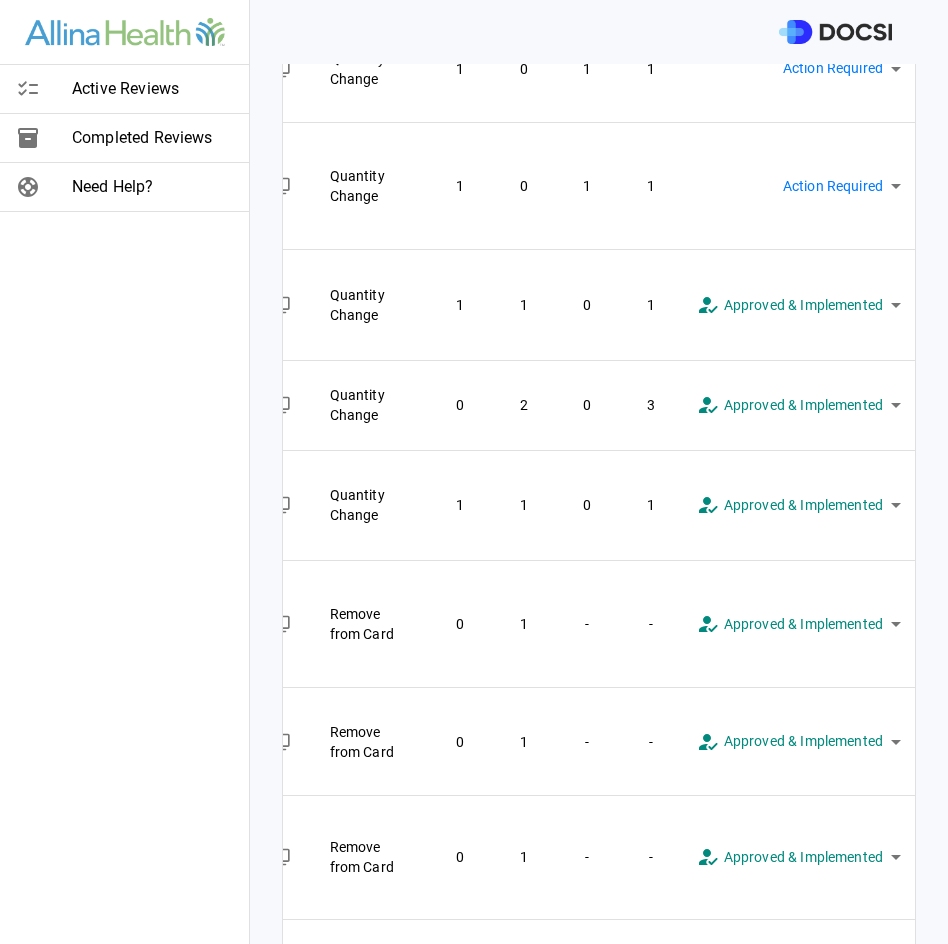 scroll, scrollTop: 1024, scrollLeft: 0, axis: vertical 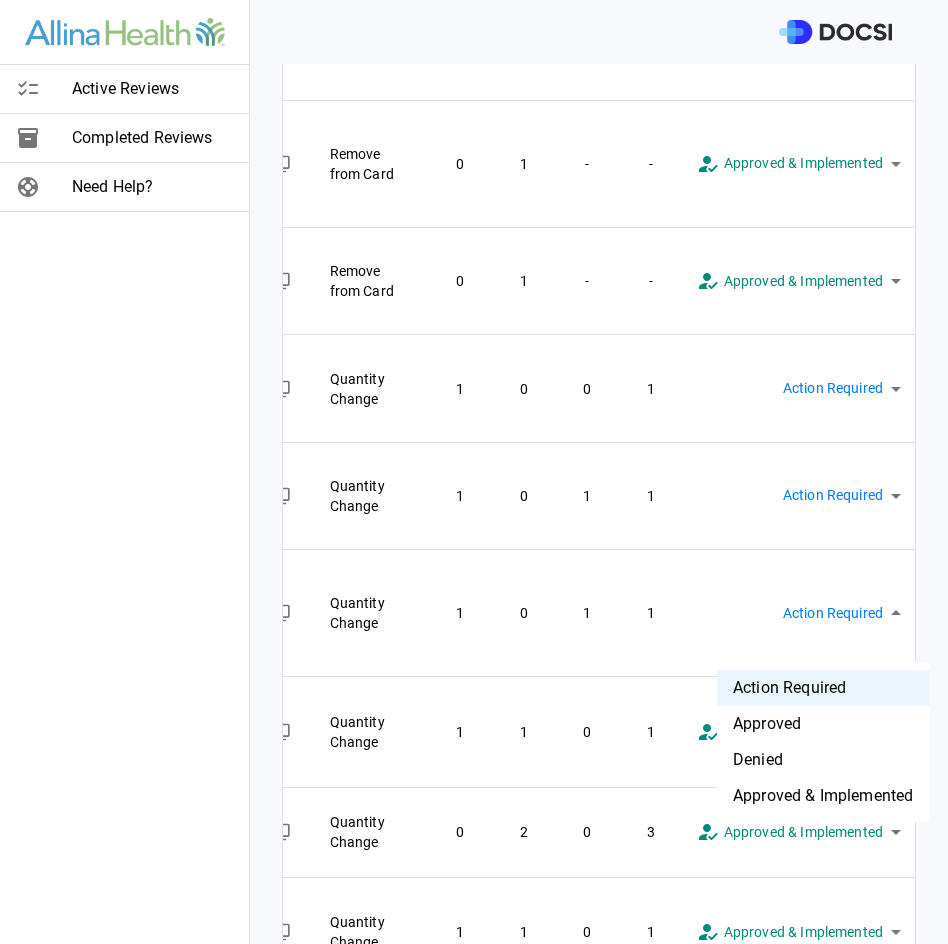 click on "**********" at bounding box center (474, 472) 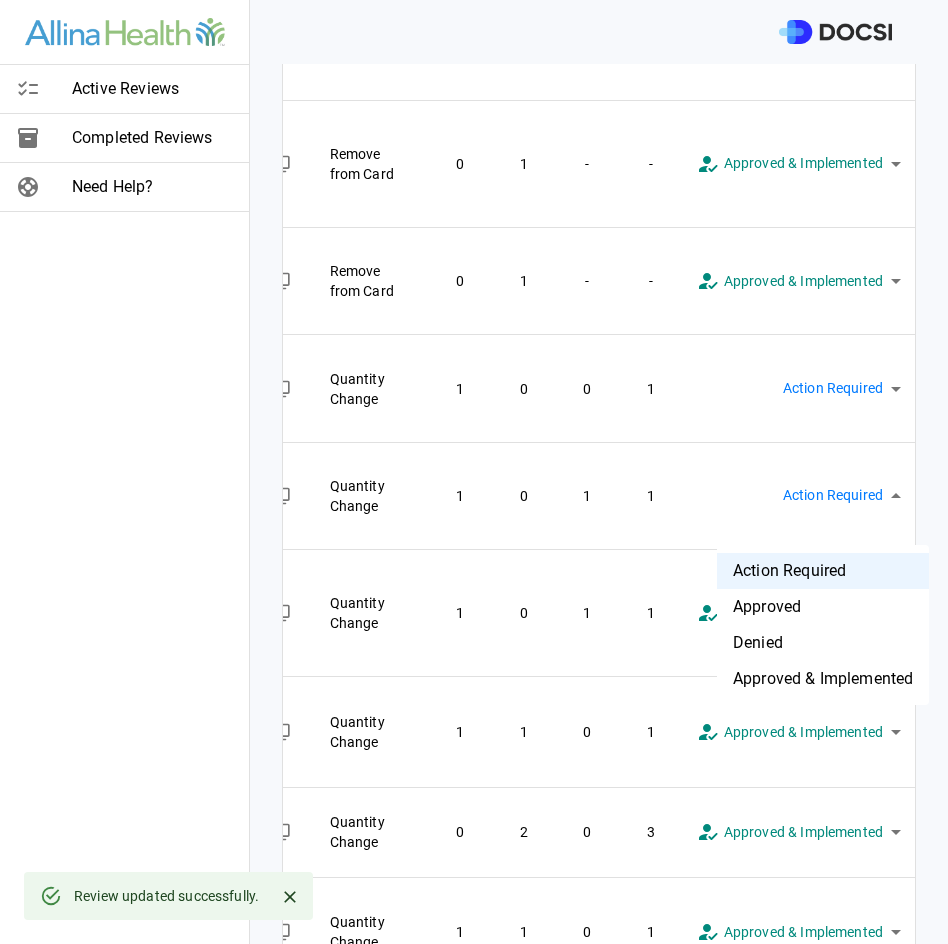 click on "**********" at bounding box center (474, 472) 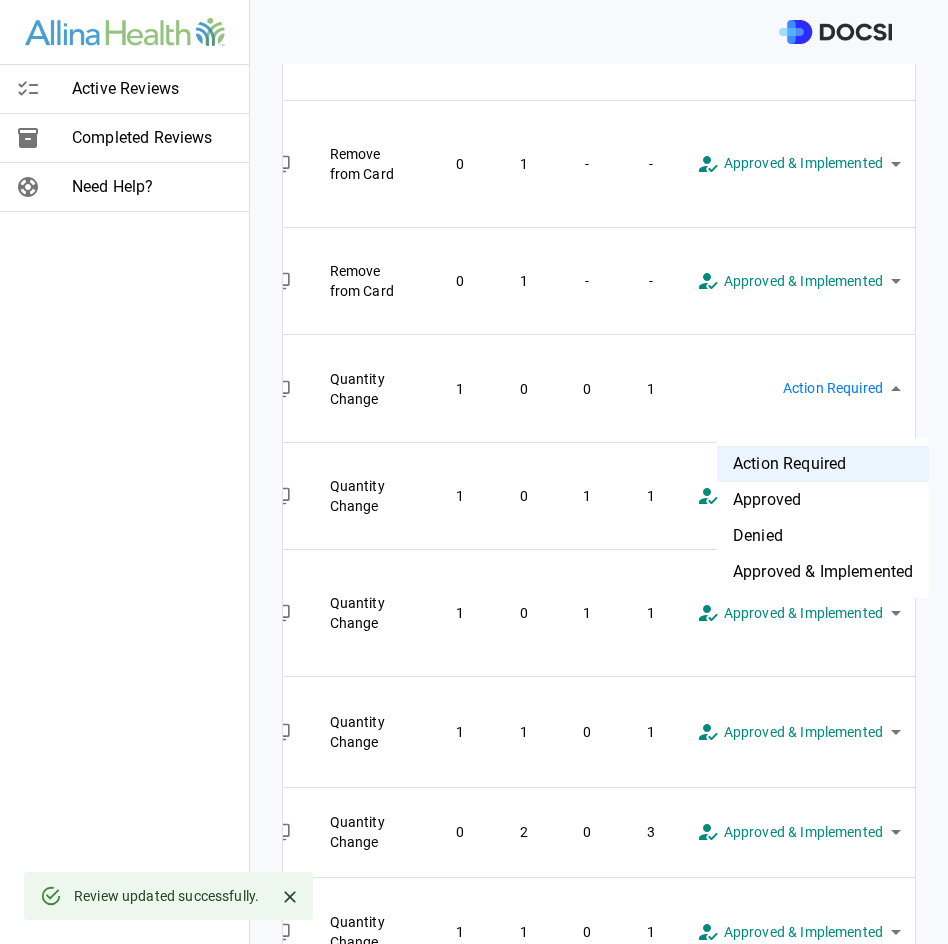 click on "**********" at bounding box center [474, 472] 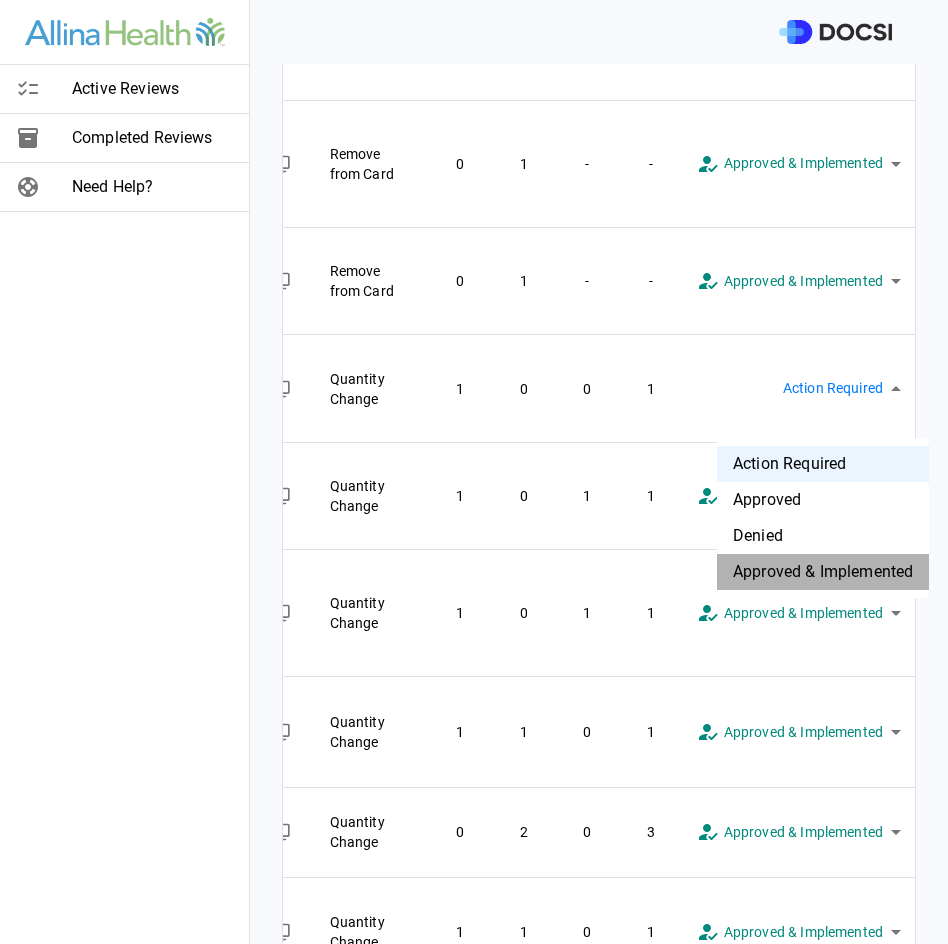 click on "Approved & Implemented" at bounding box center (823, 572) 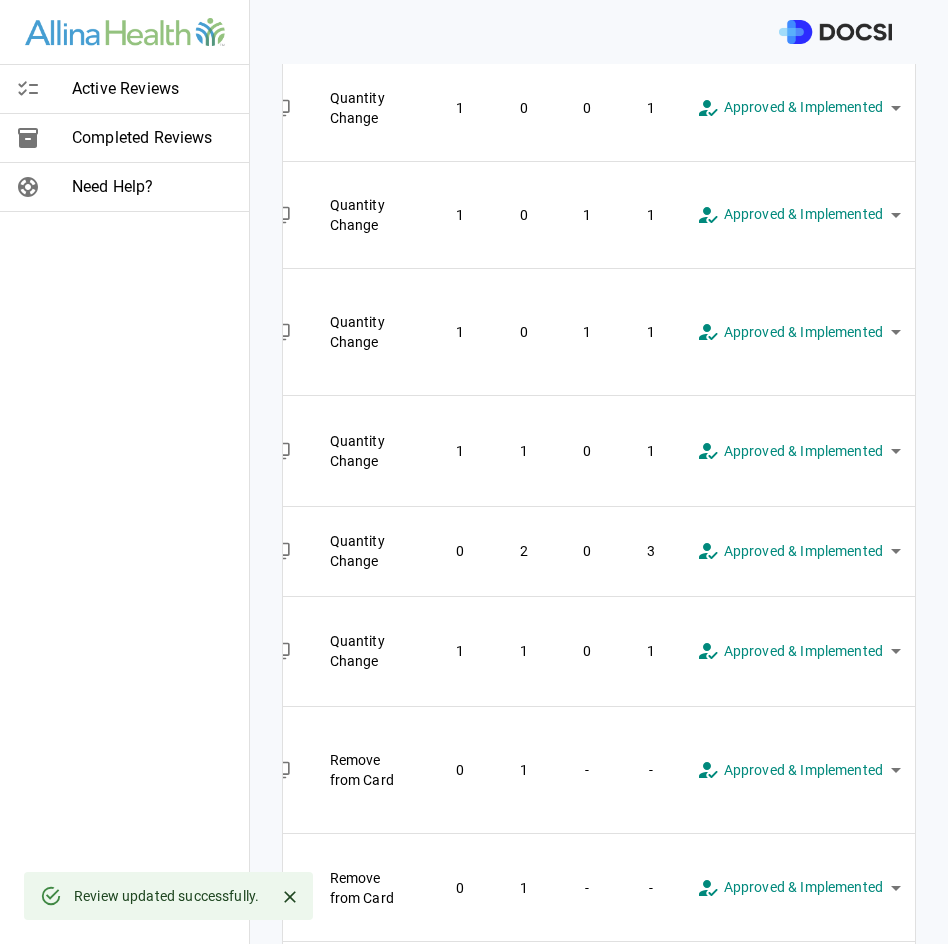 scroll, scrollTop: 1024, scrollLeft: 0, axis: vertical 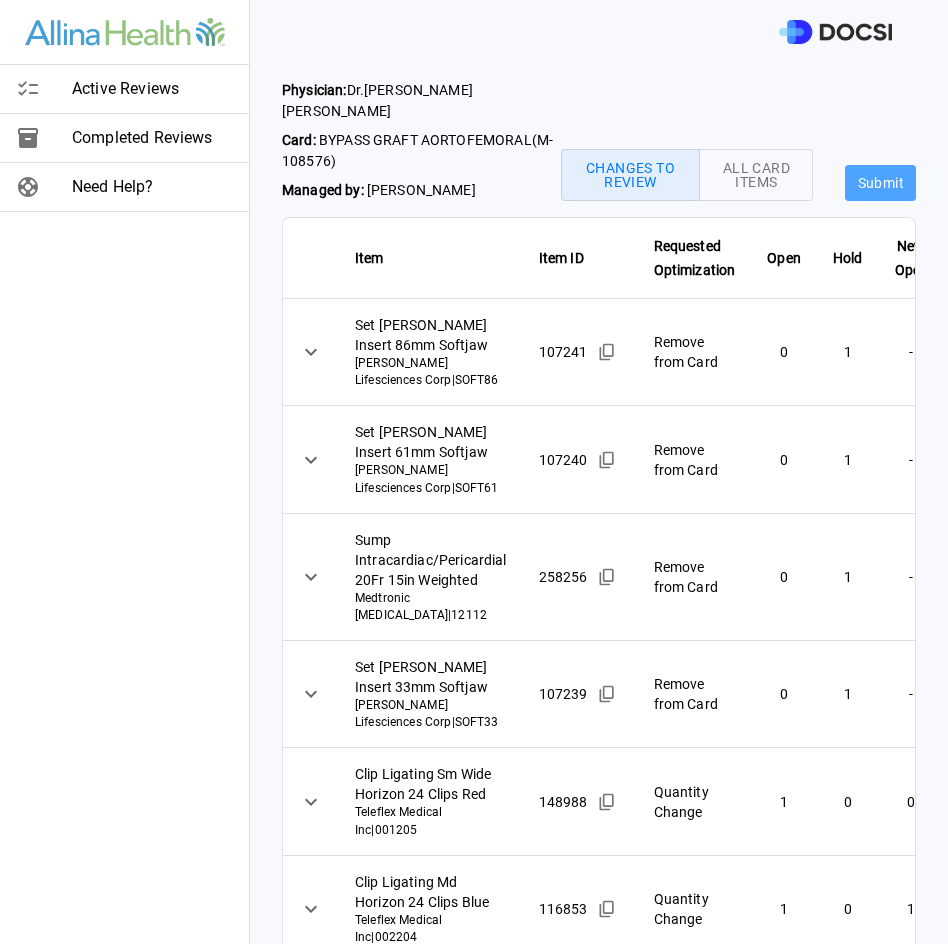 click on "Submit" at bounding box center [880, 183] 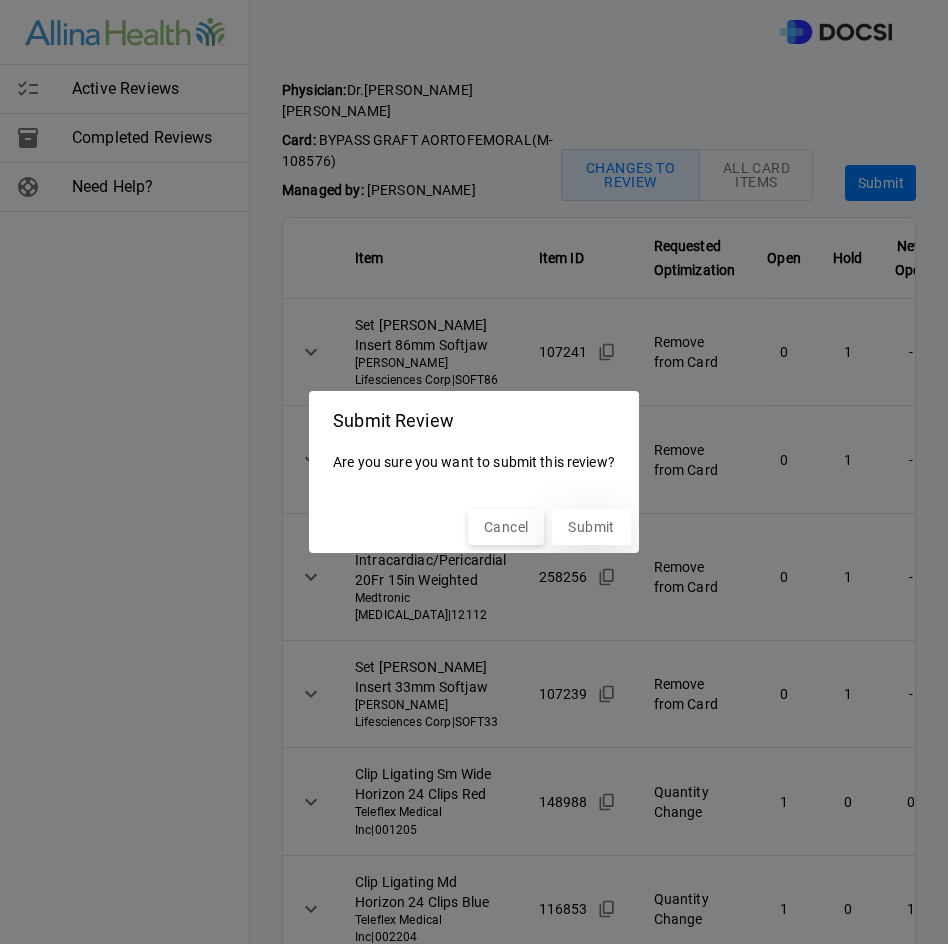 click on "Submit" at bounding box center [591, 527] 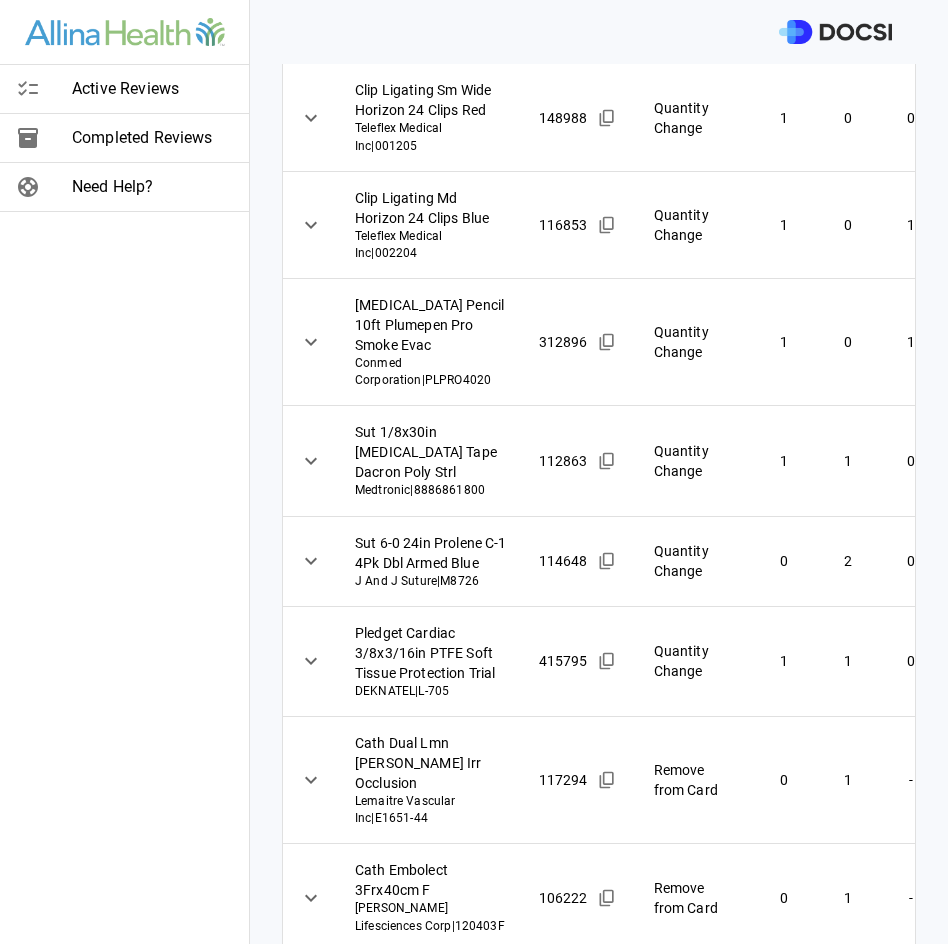 scroll, scrollTop: 649, scrollLeft: 0, axis: vertical 